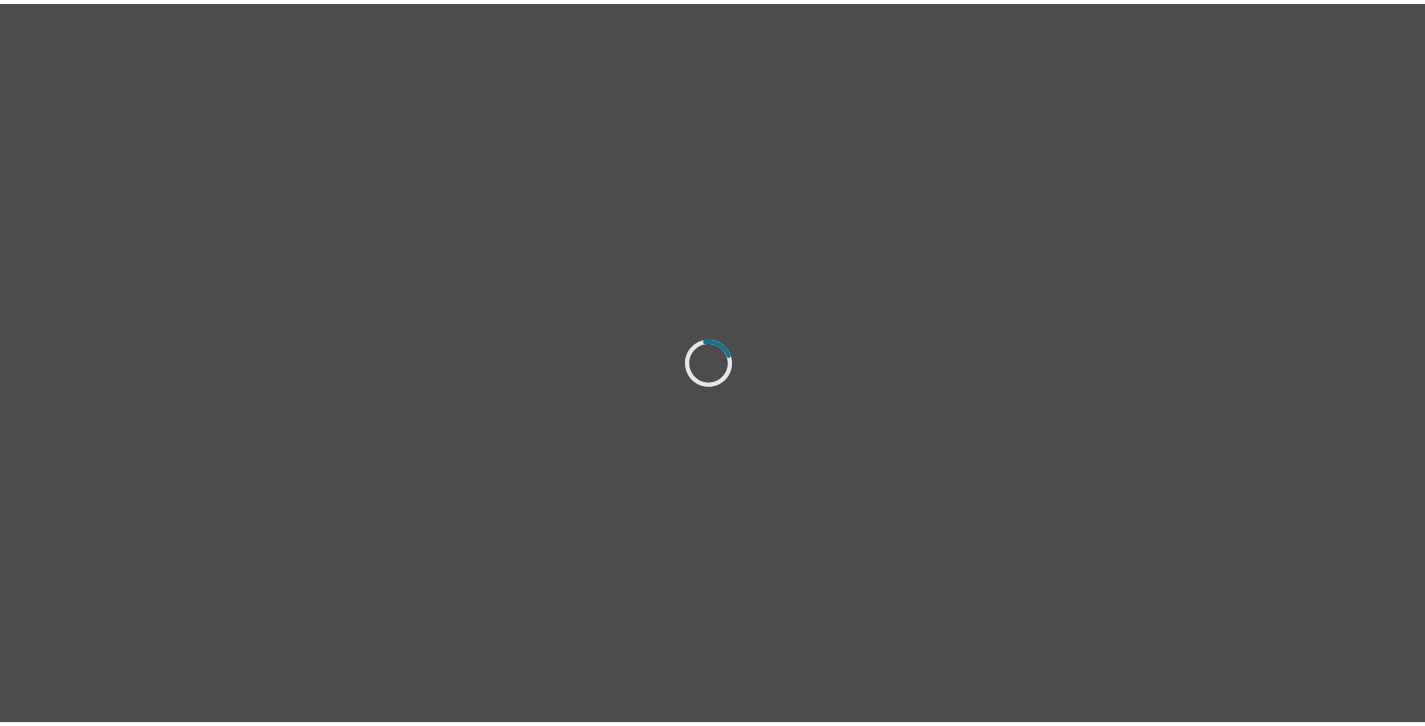 scroll, scrollTop: 0, scrollLeft: 0, axis: both 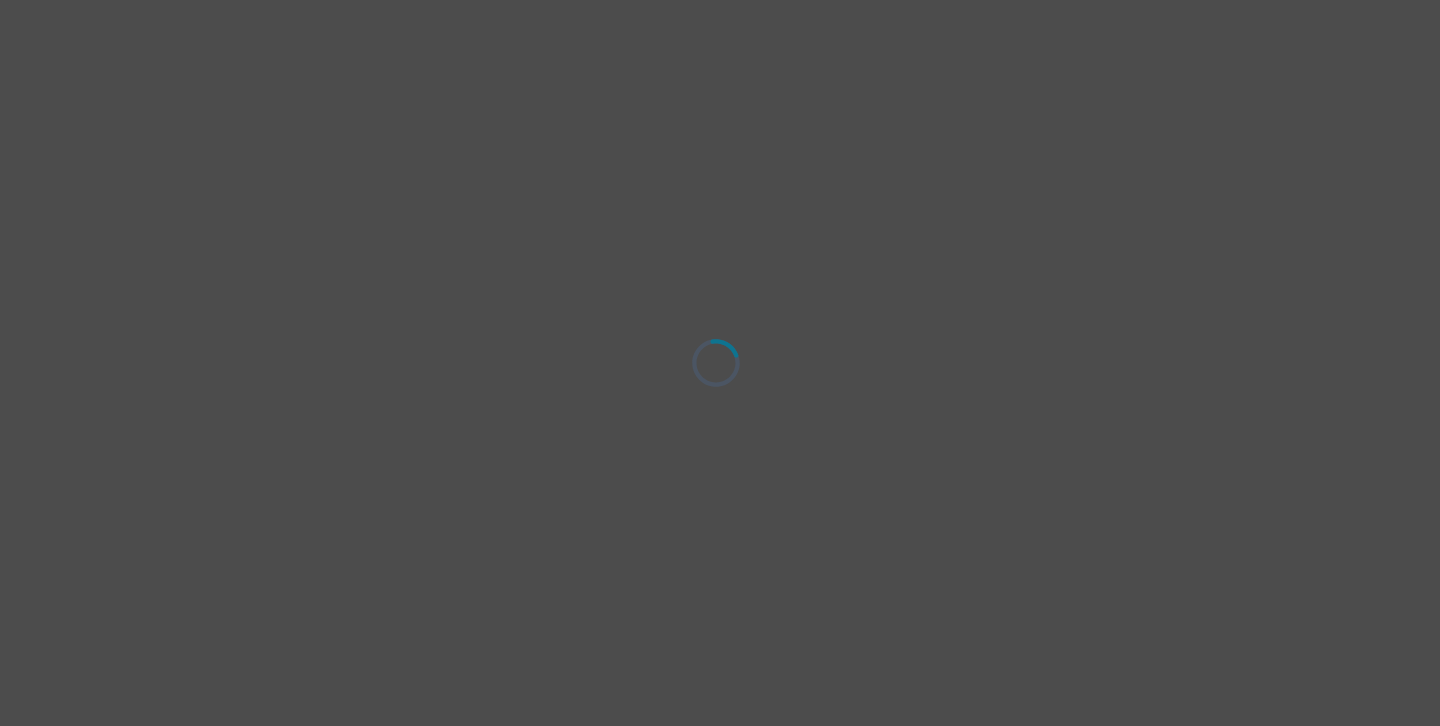 select on "male" 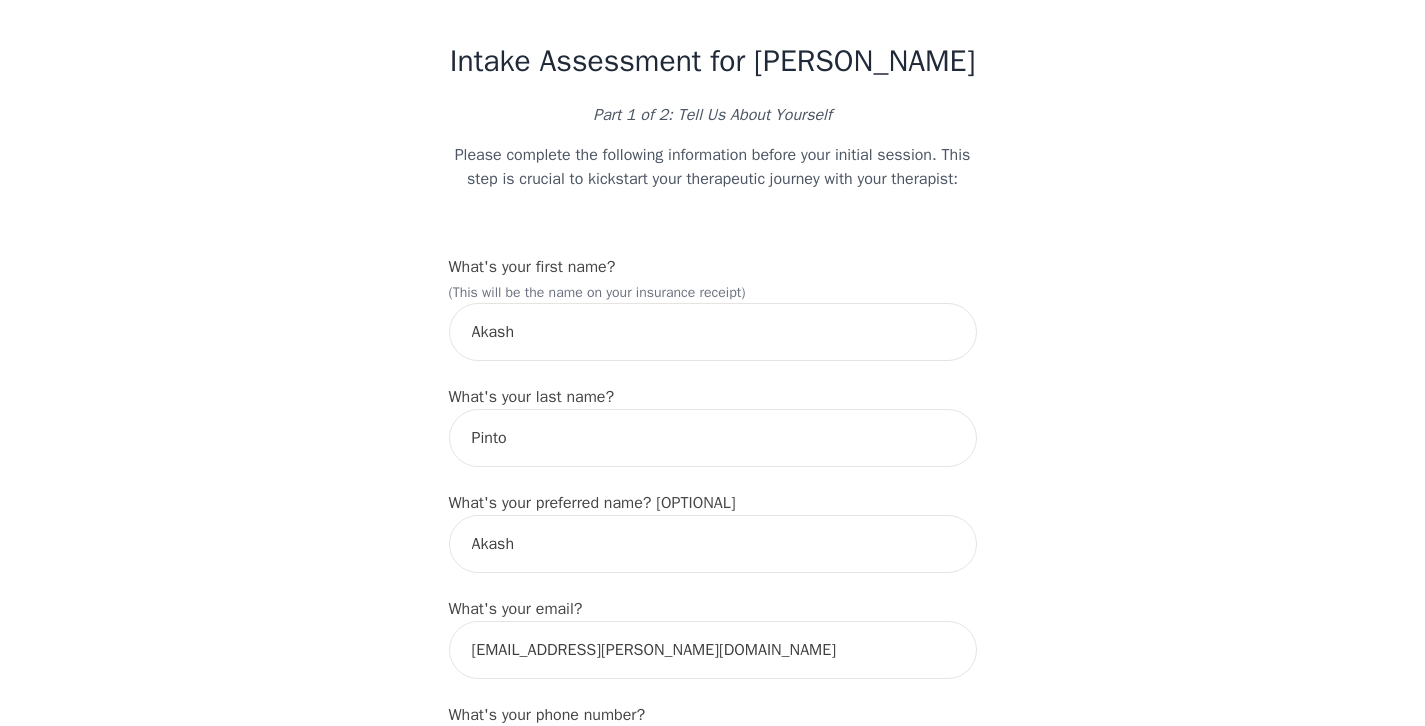 scroll, scrollTop: 34, scrollLeft: 0, axis: vertical 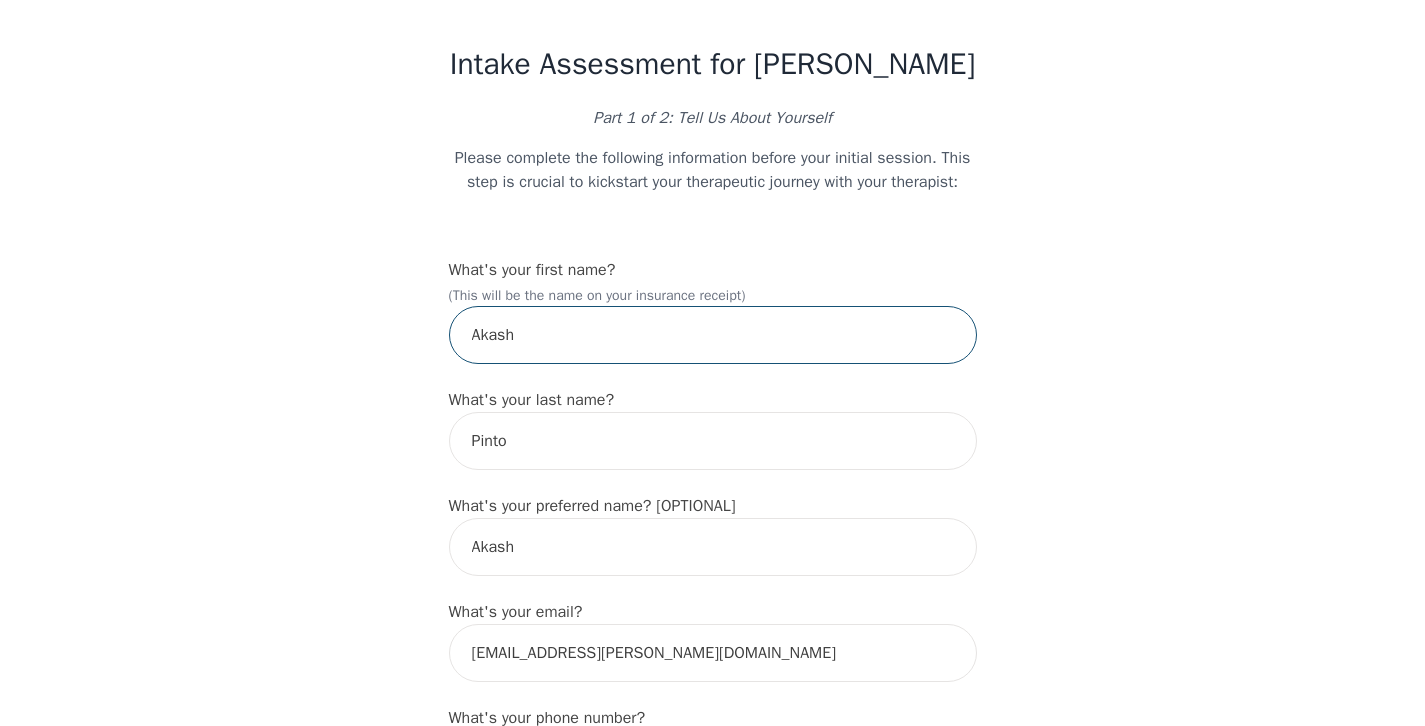 click on "Akash" at bounding box center [713, 335] 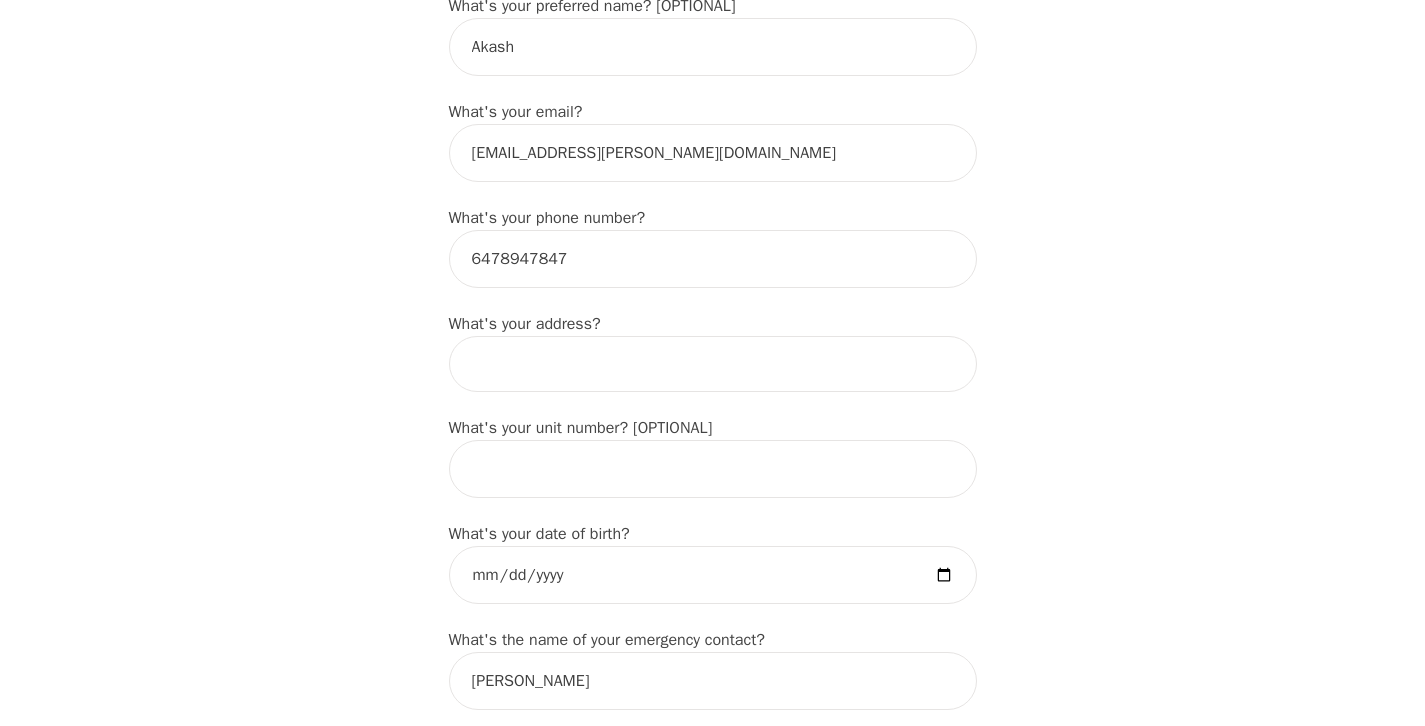 scroll, scrollTop: 540, scrollLeft: 0, axis: vertical 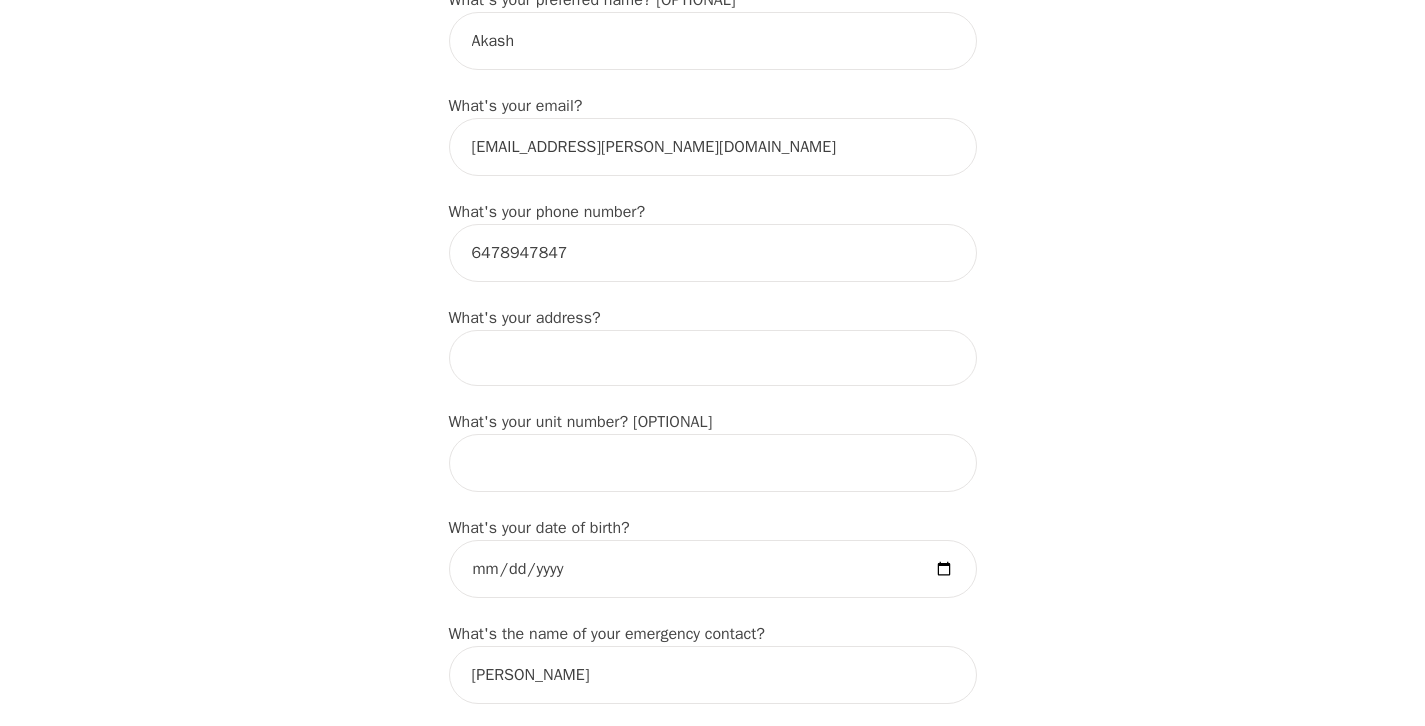 click at bounding box center [713, 358] 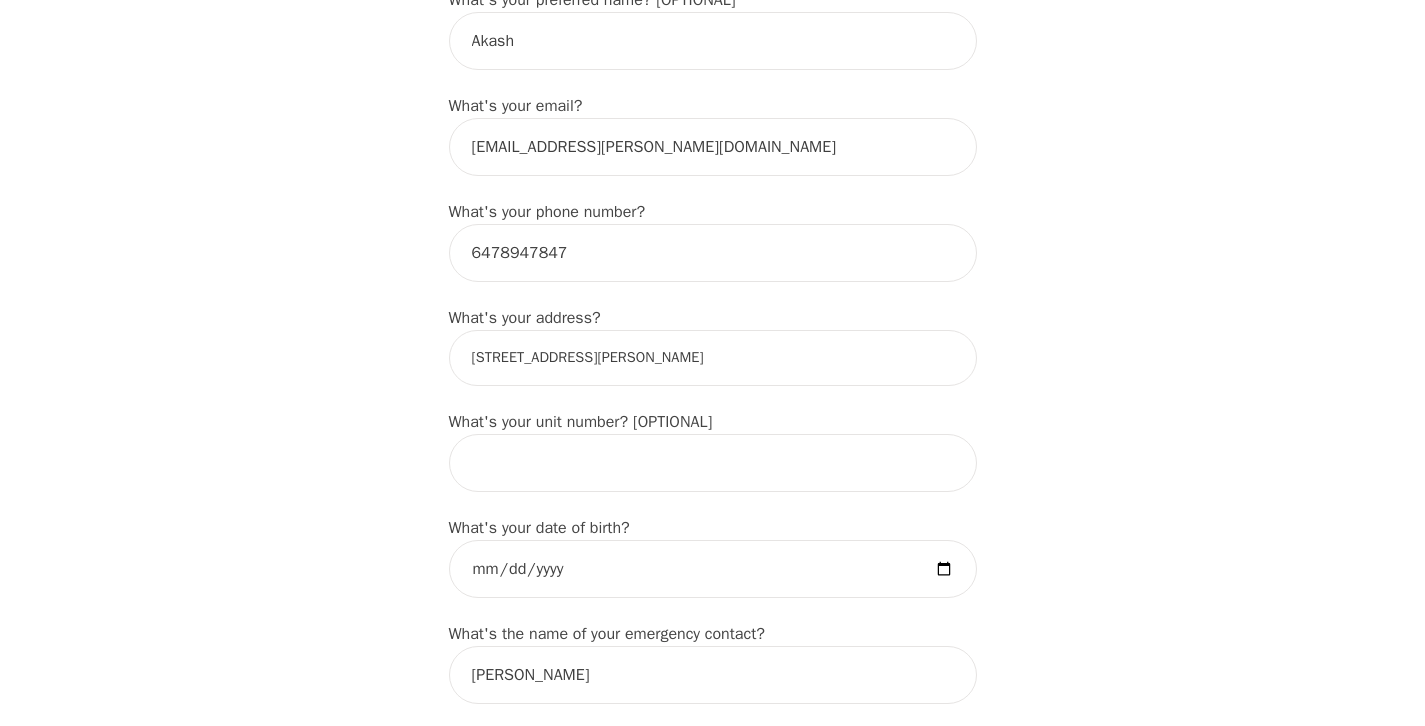 click on "2480 sir carodoc lane" at bounding box center (713, 358) 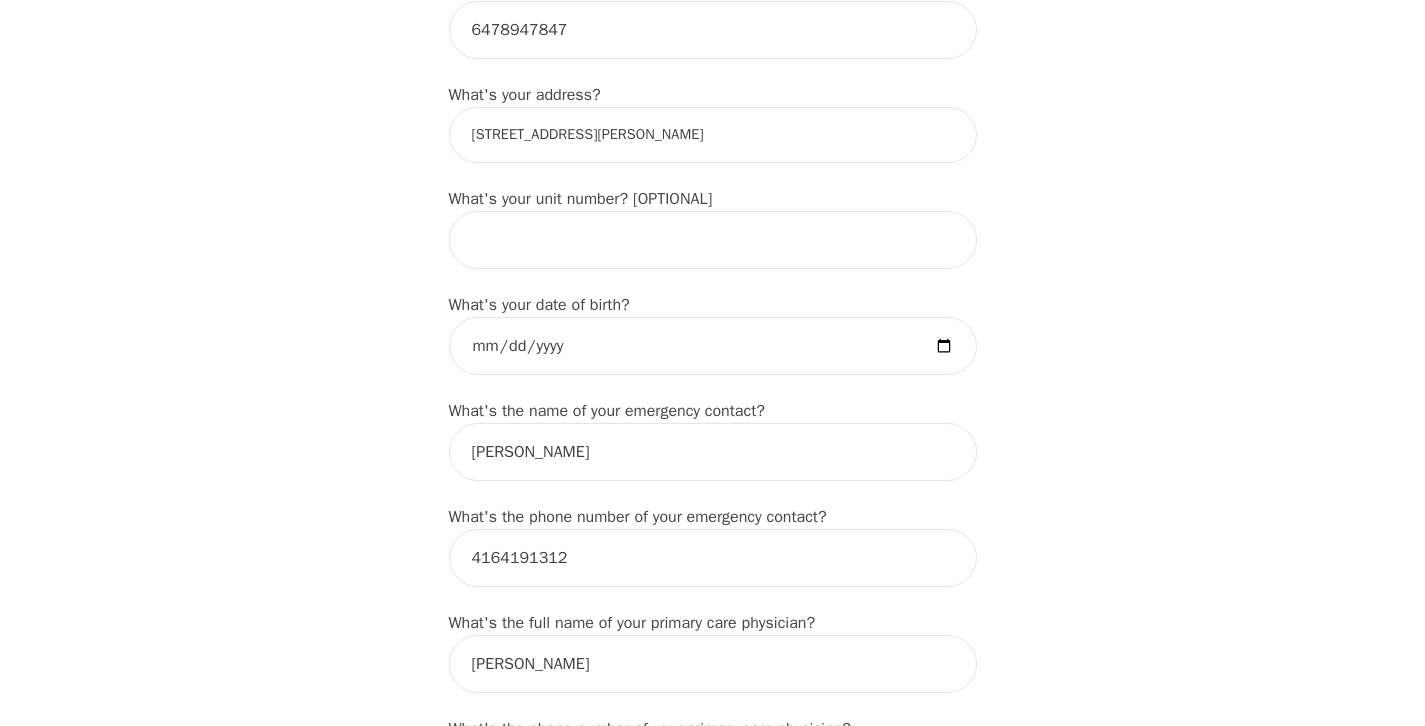 scroll, scrollTop: 772, scrollLeft: 0, axis: vertical 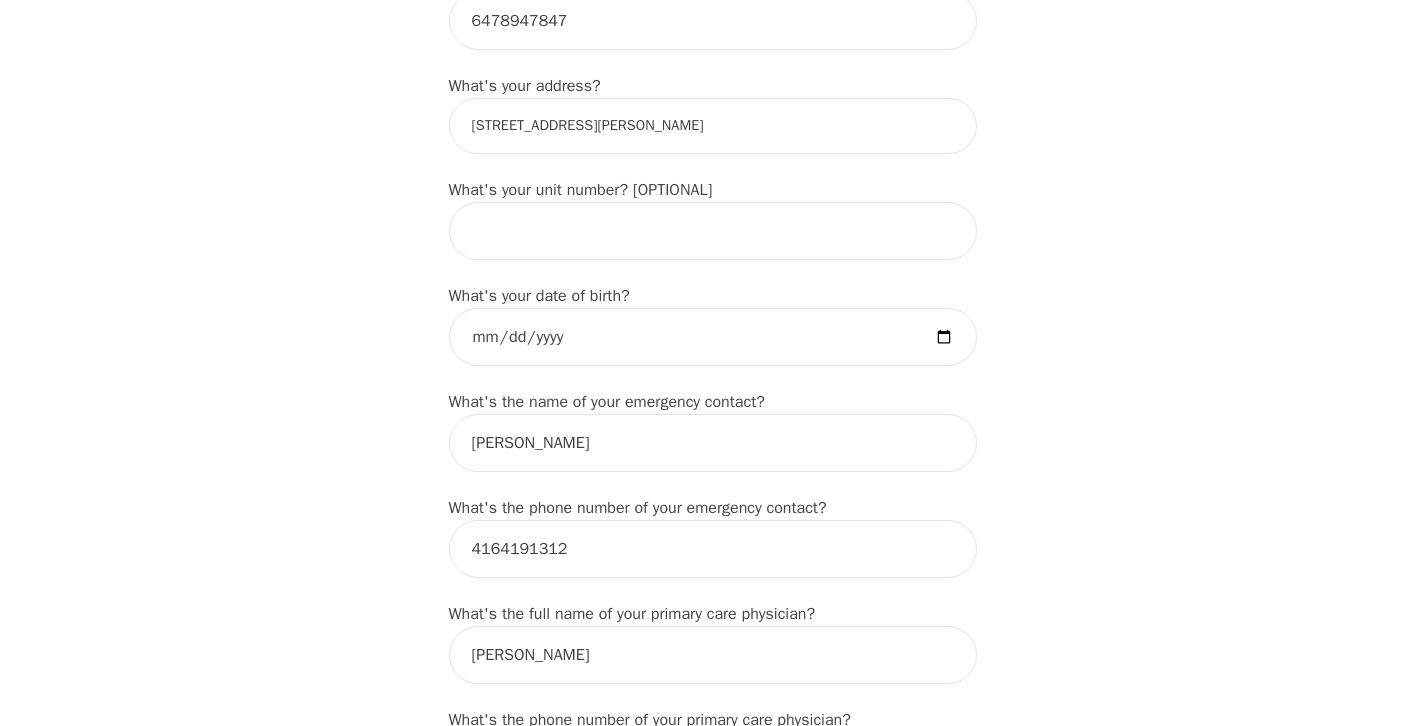 click on "2480 sir carodoc lane" at bounding box center [713, 126] 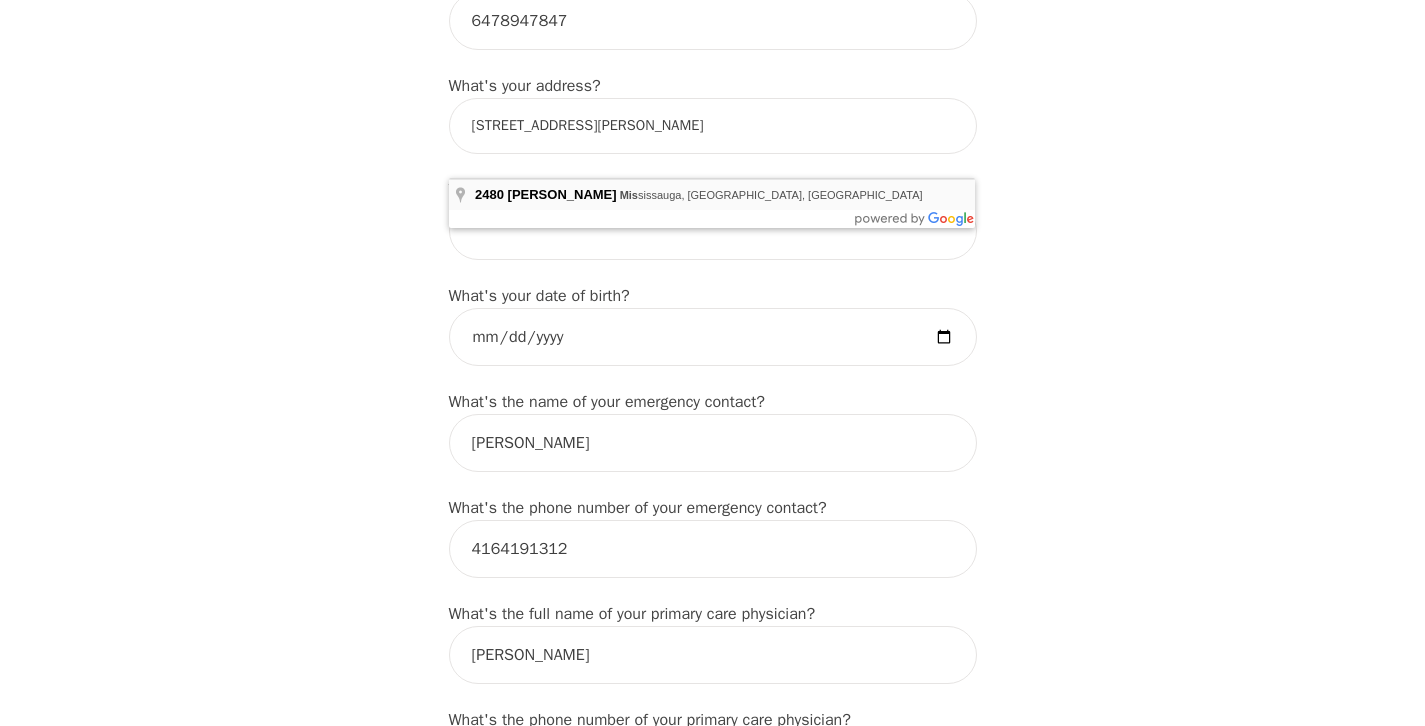 type on "2480 Sir Carodoc Ln, Mississauga, ON L5K 2J6, Canada" 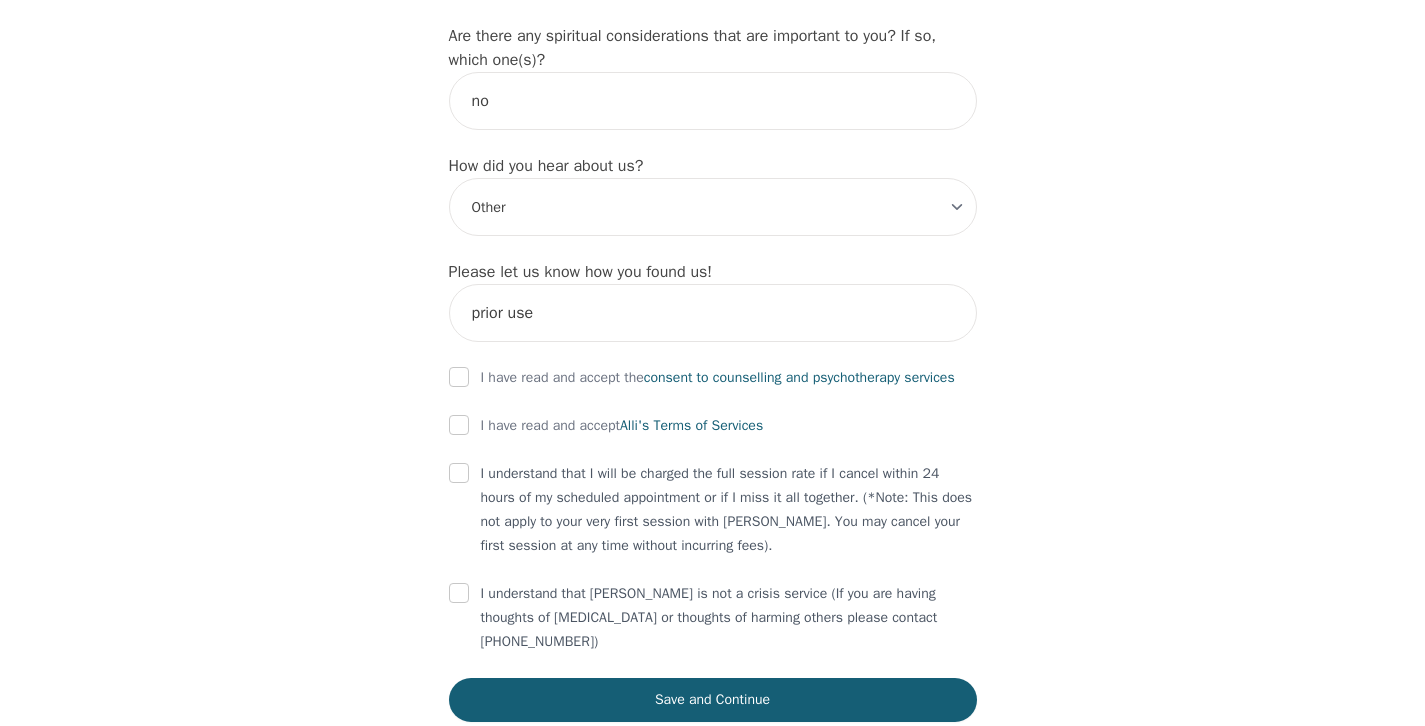 scroll, scrollTop: 2331, scrollLeft: 0, axis: vertical 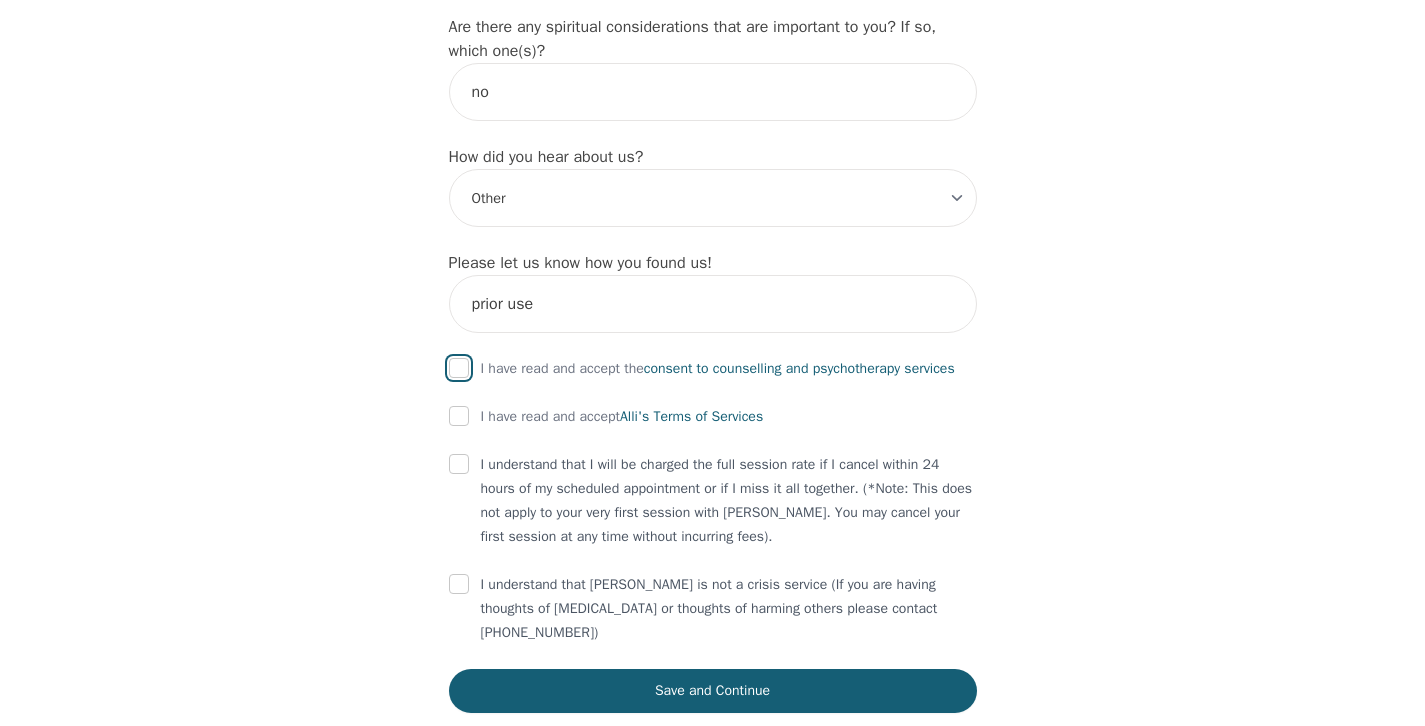 click at bounding box center [459, 368] 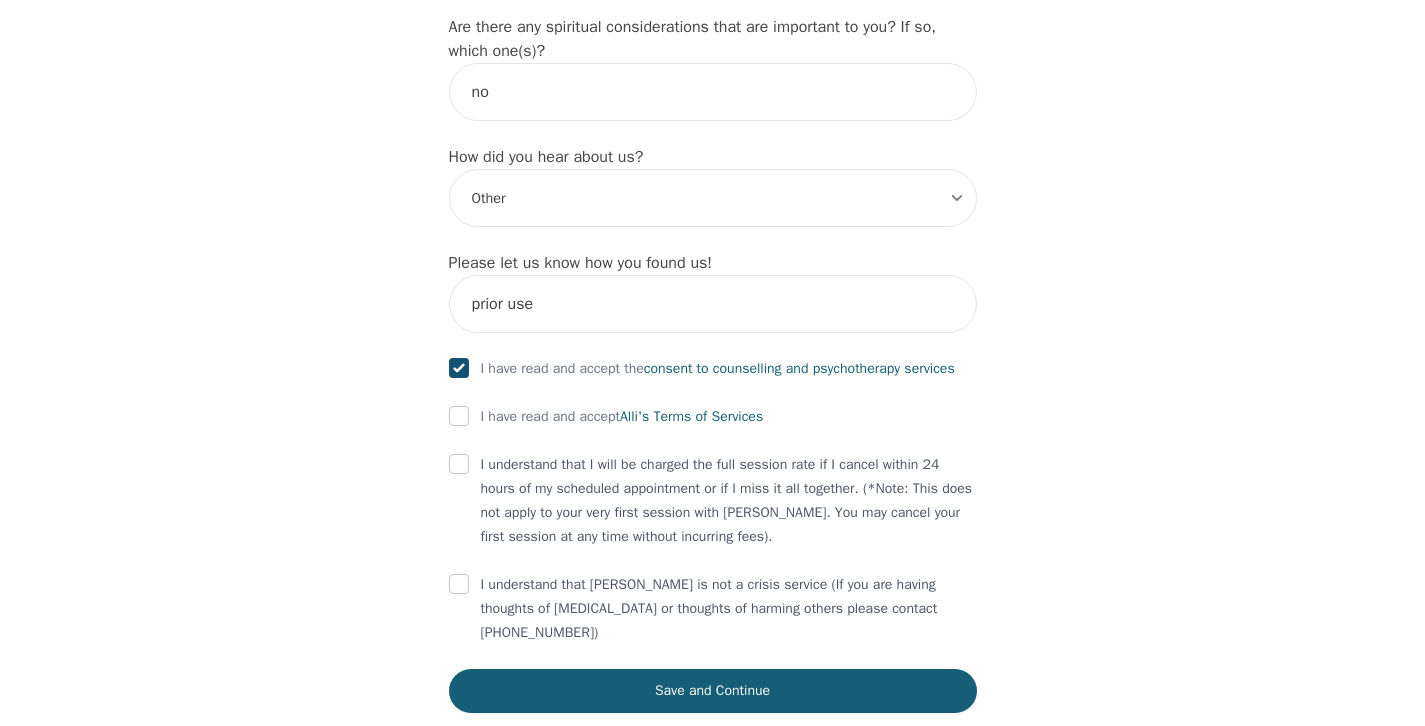checkbox on "true" 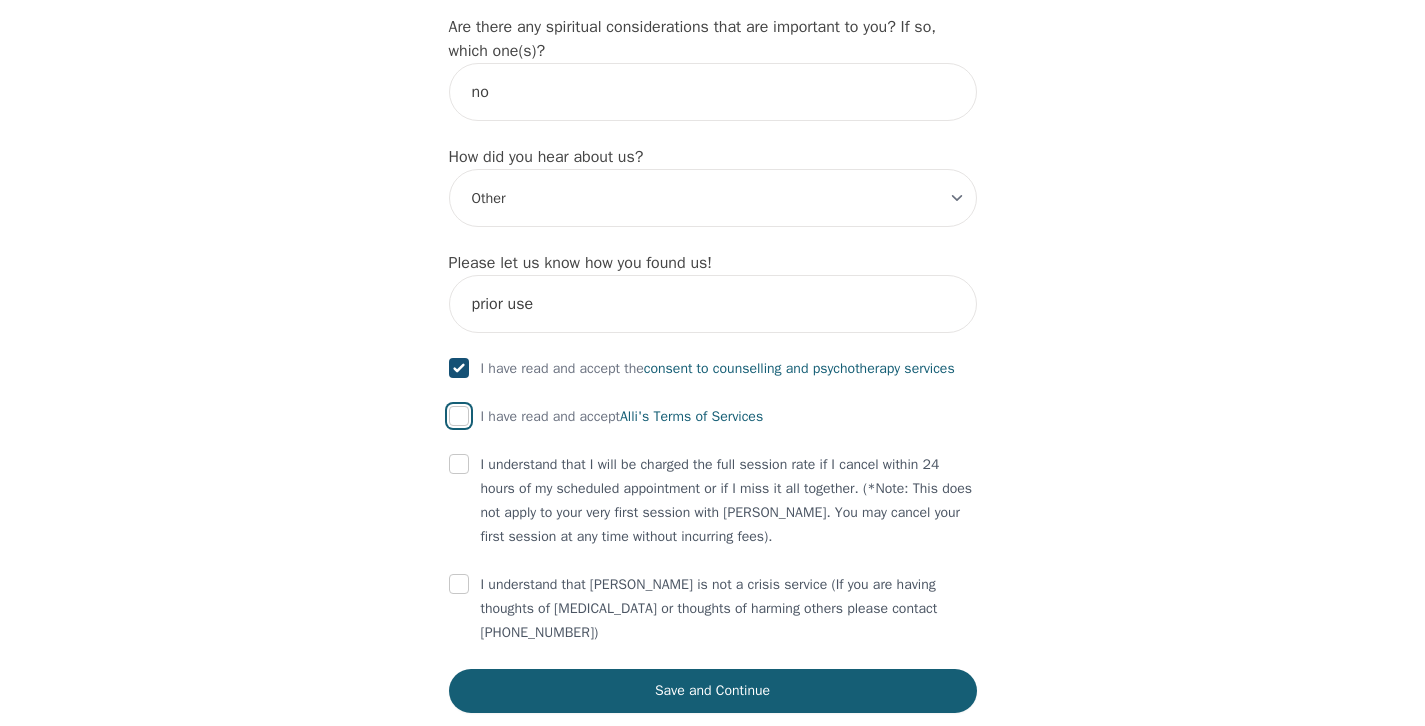 click at bounding box center (459, 416) 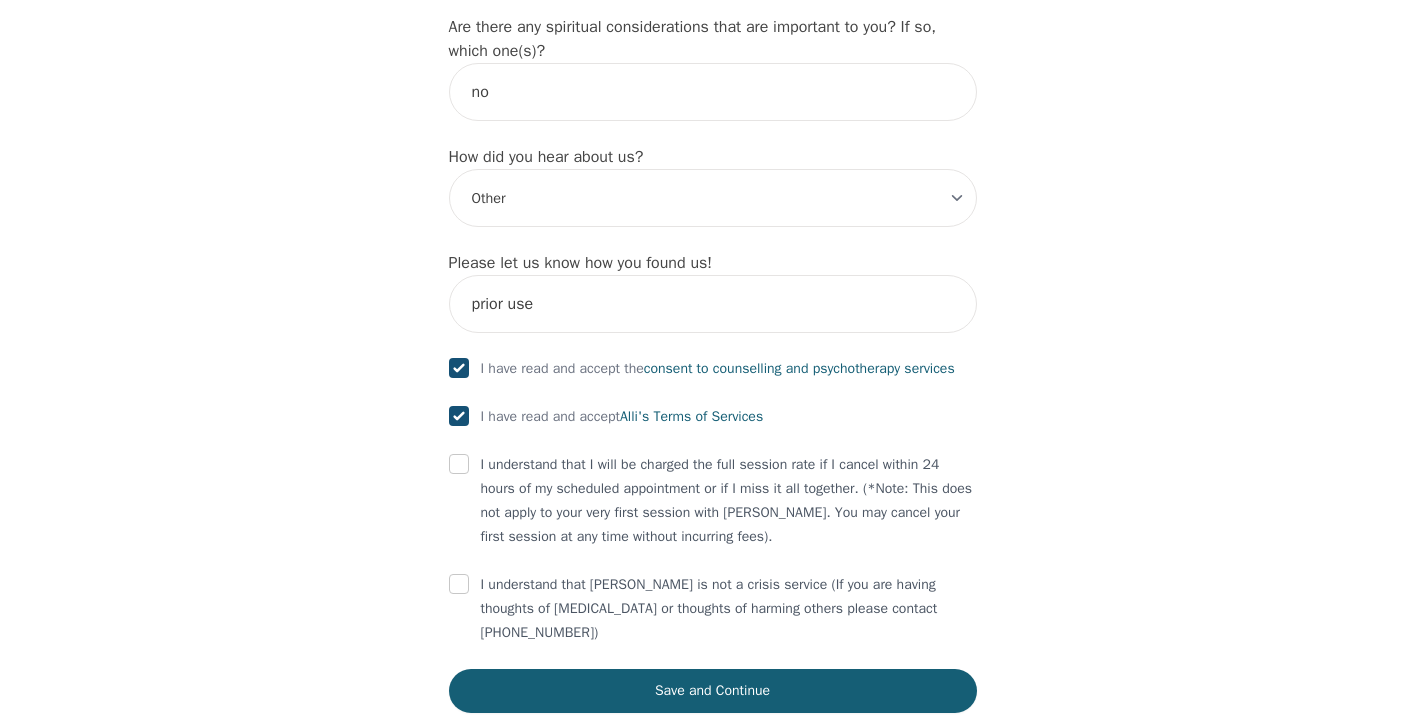 checkbox on "true" 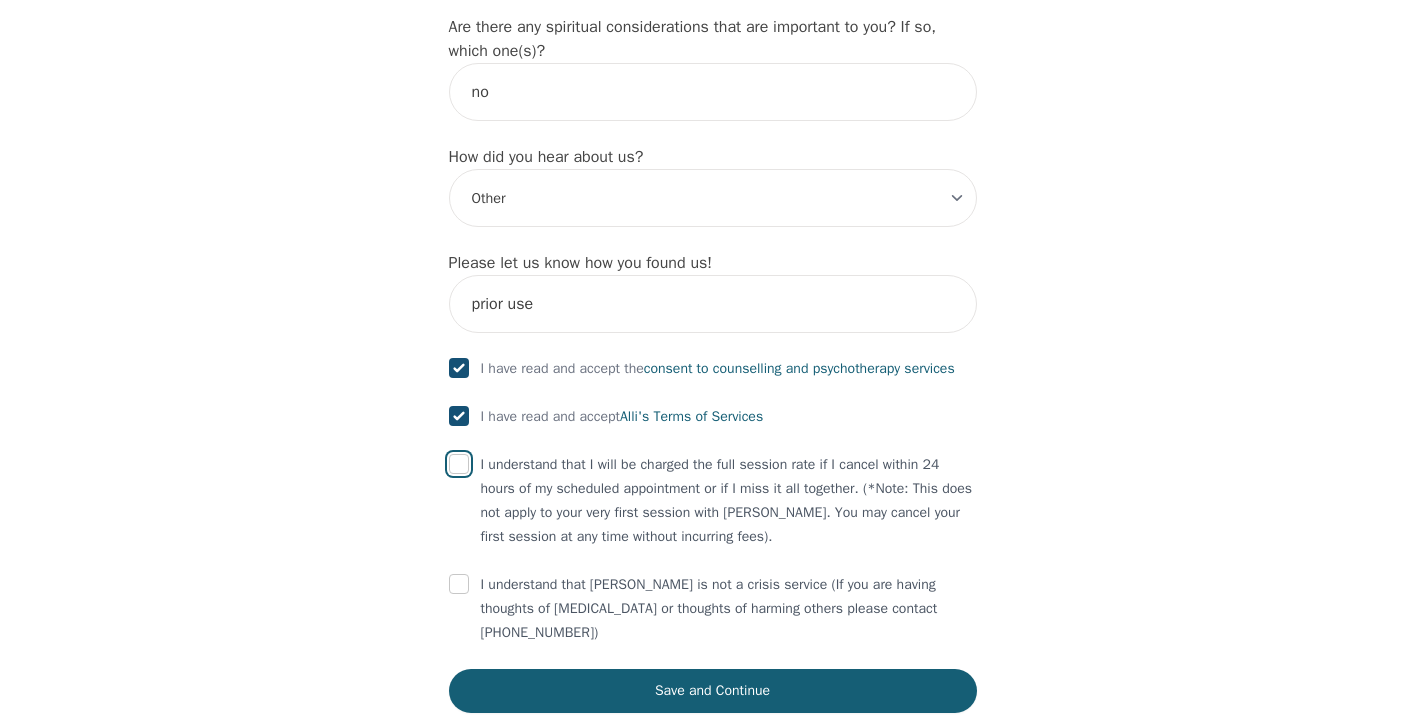 click at bounding box center (459, 464) 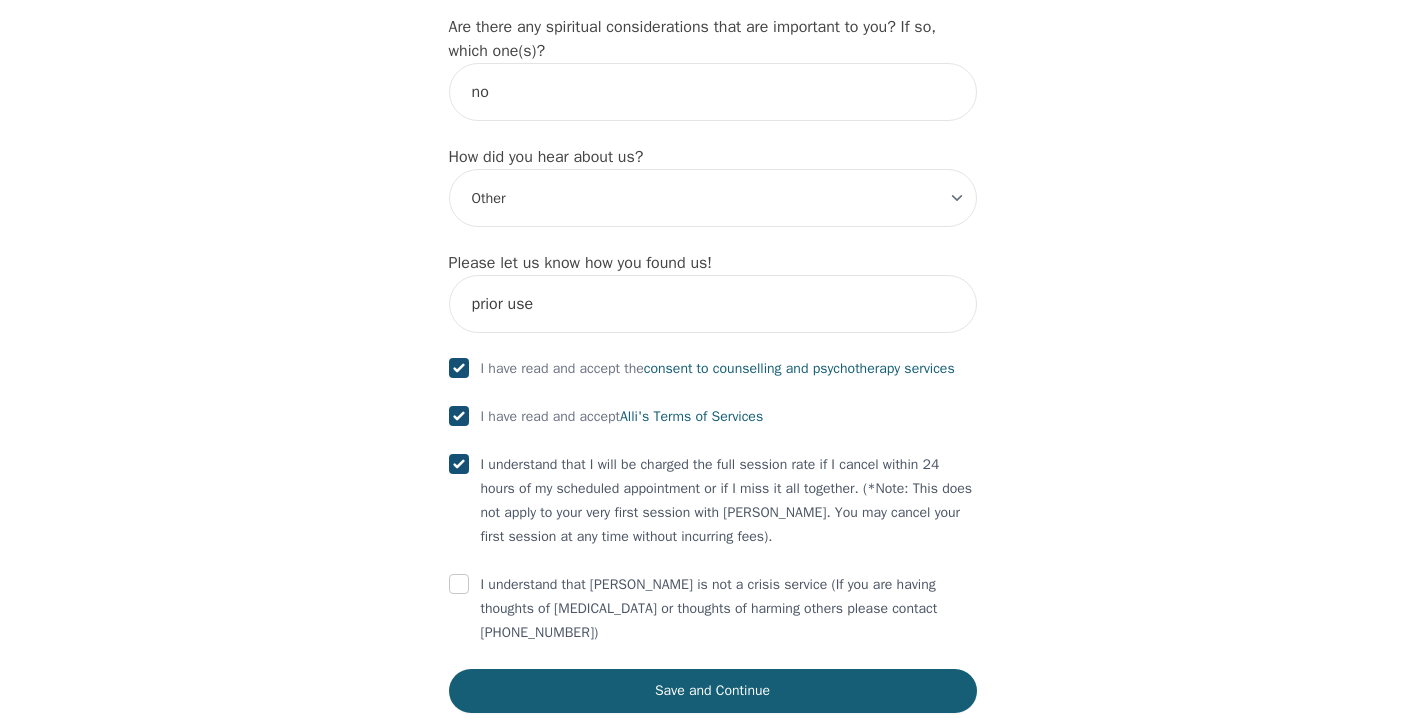 checkbox on "true" 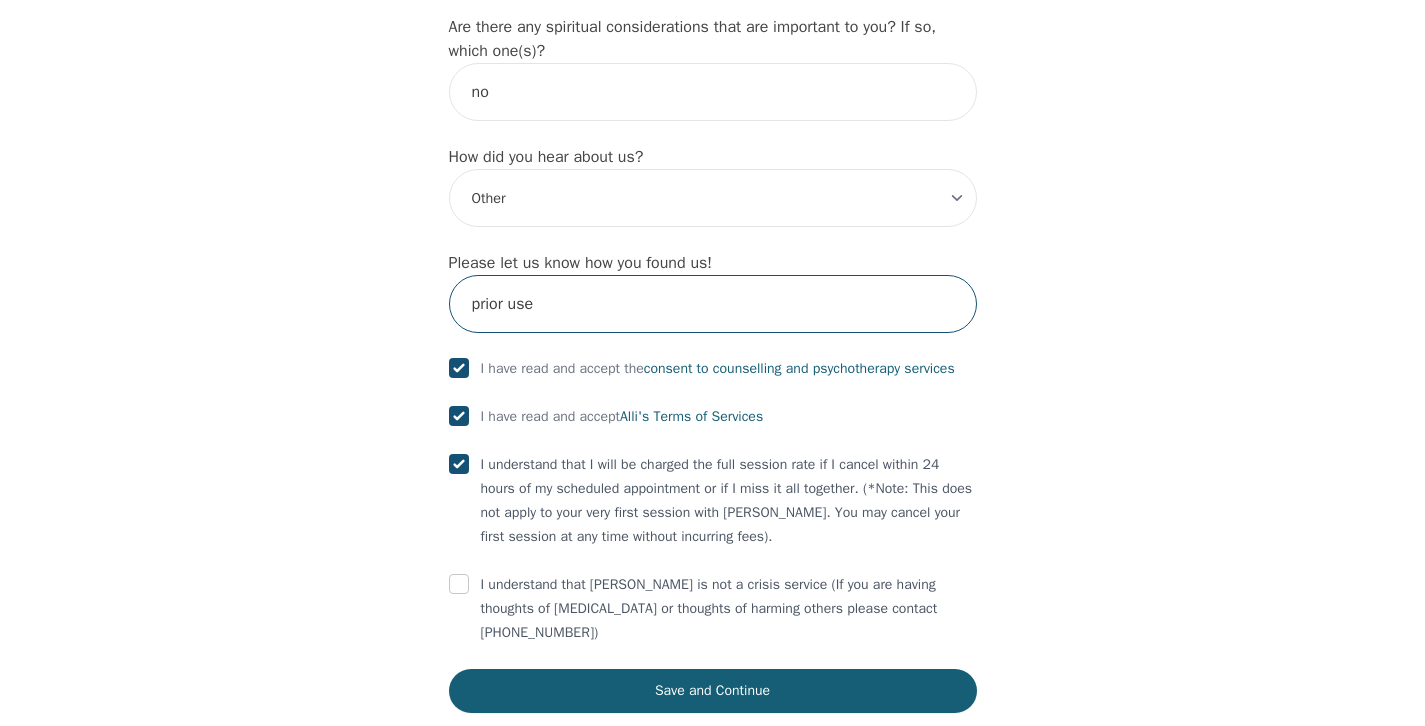 click on "prior use" at bounding box center [713, 304] 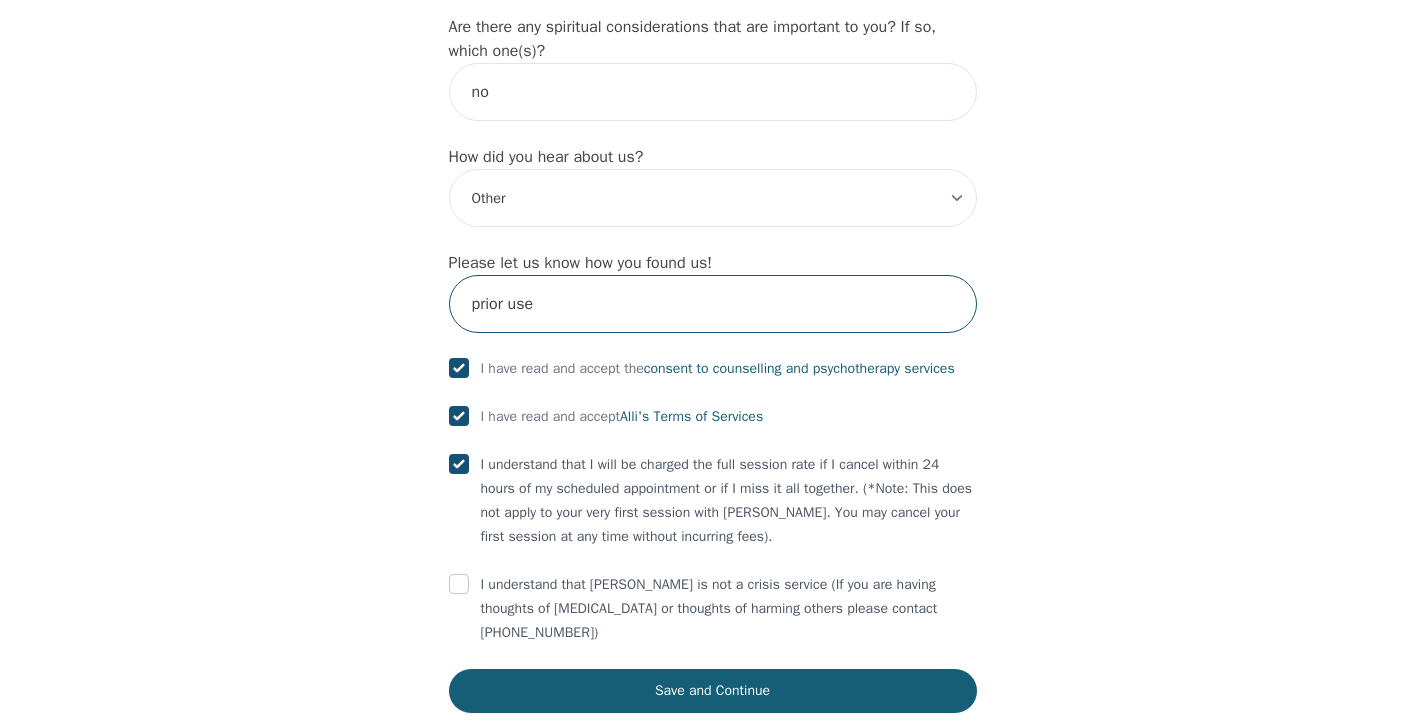 drag, startPoint x: 706, startPoint y: 321, endPoint x: 435, endPoint y: 317, distance: 271.0295 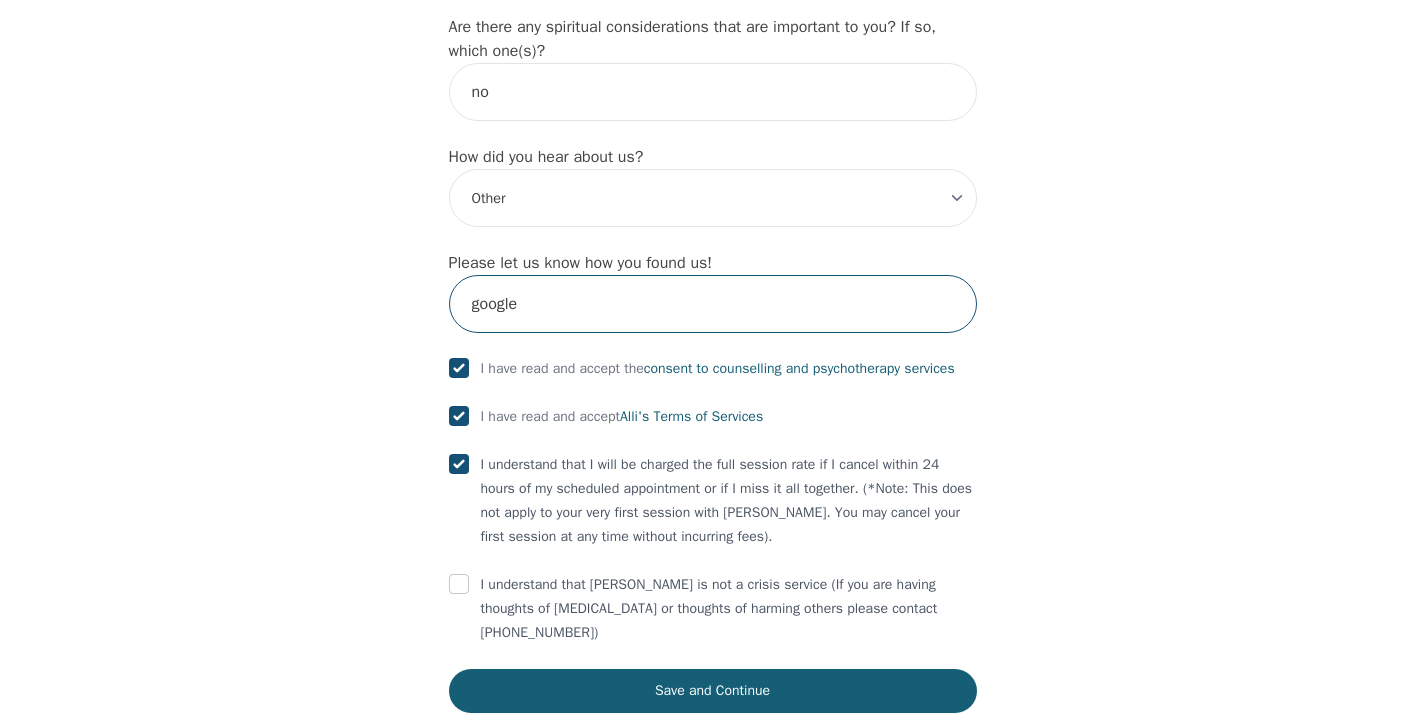 type on "google" 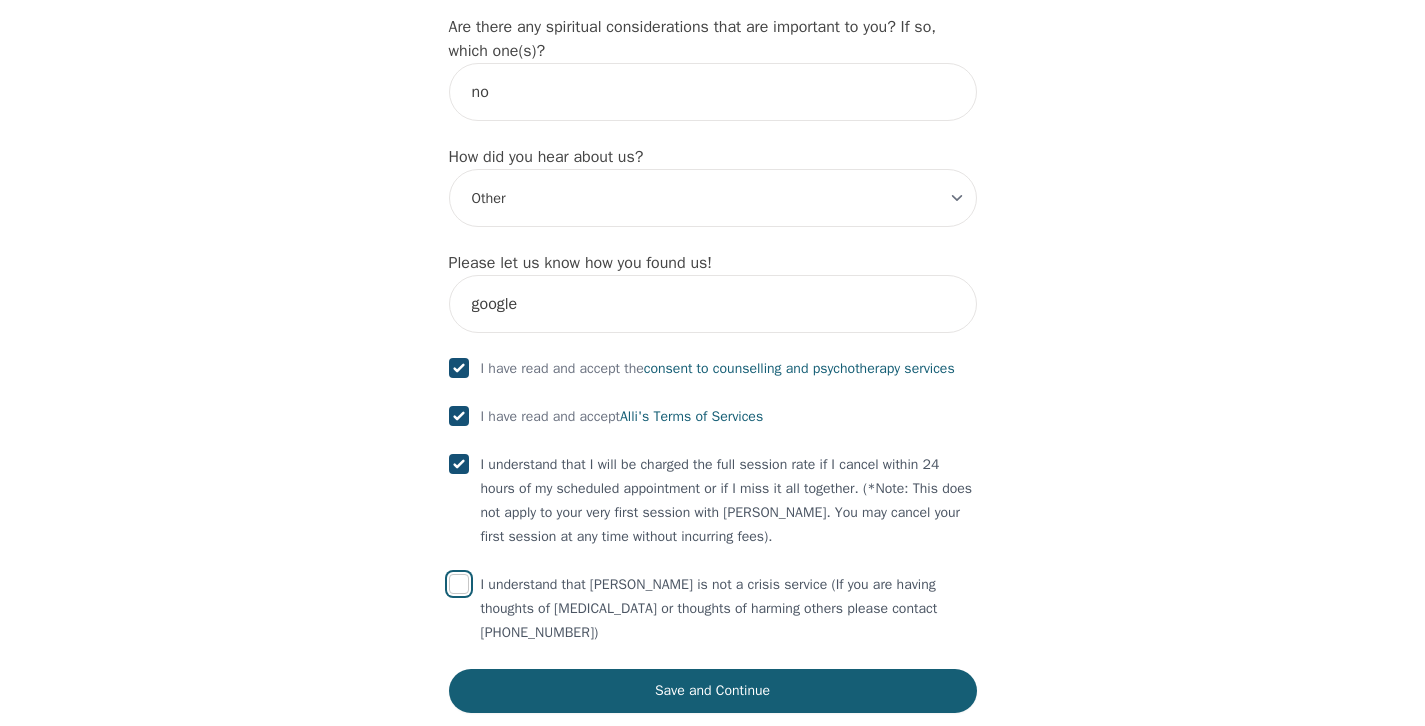 click at bounding box center [459, 584] 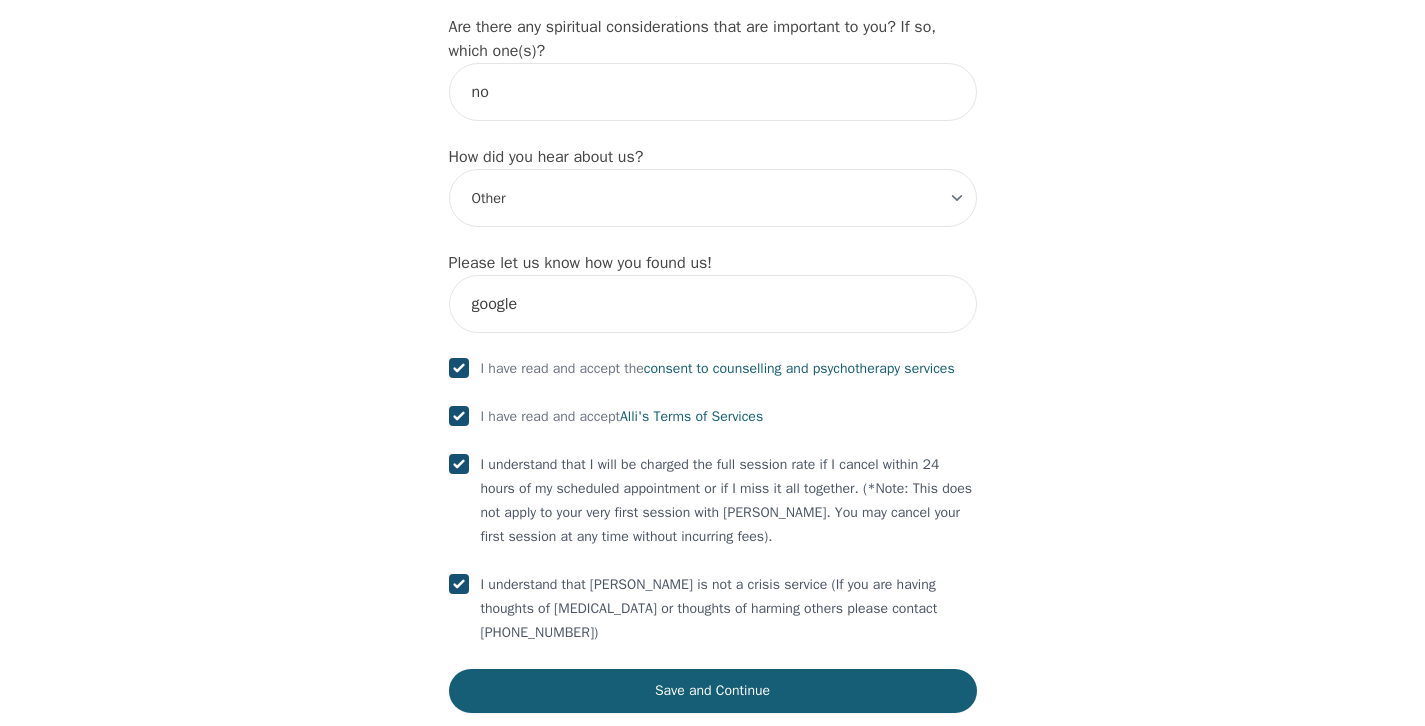checkbox on "true" 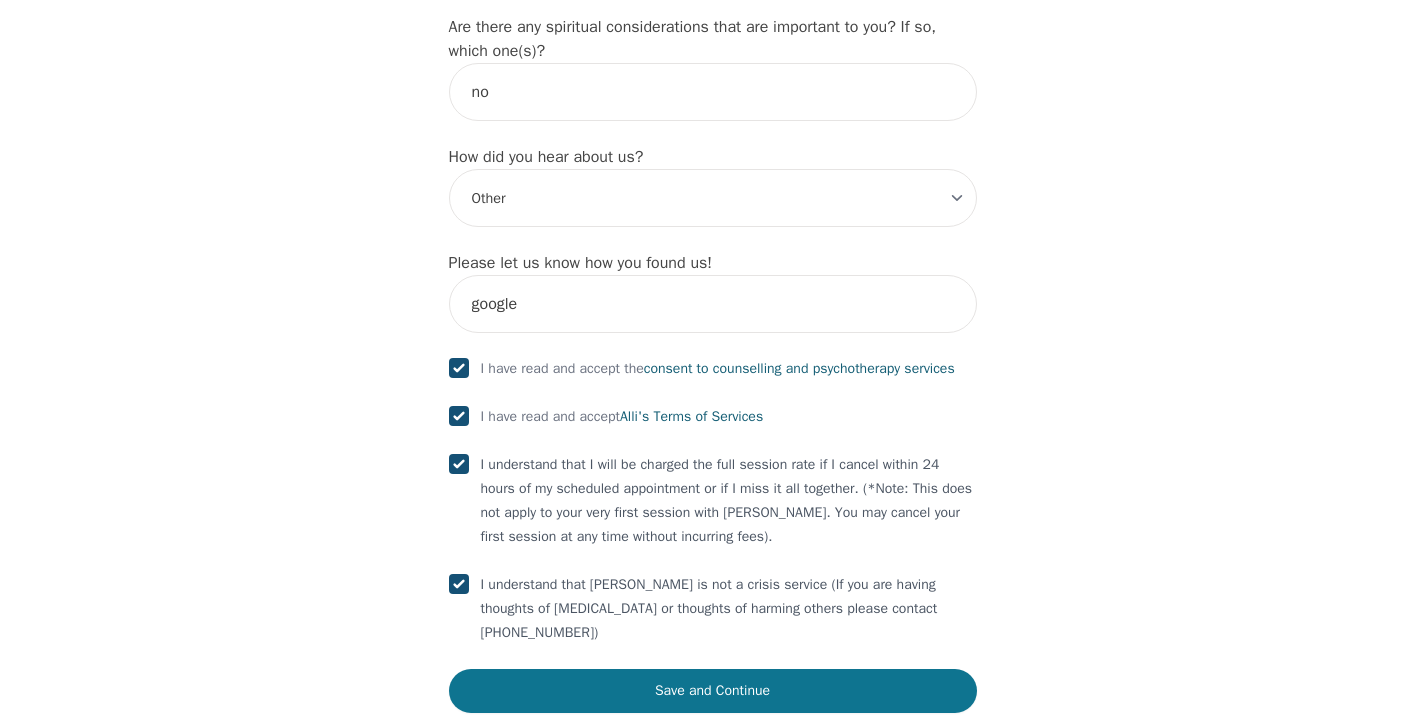 click on "Save and Continue" at bounding box center (713, 691) 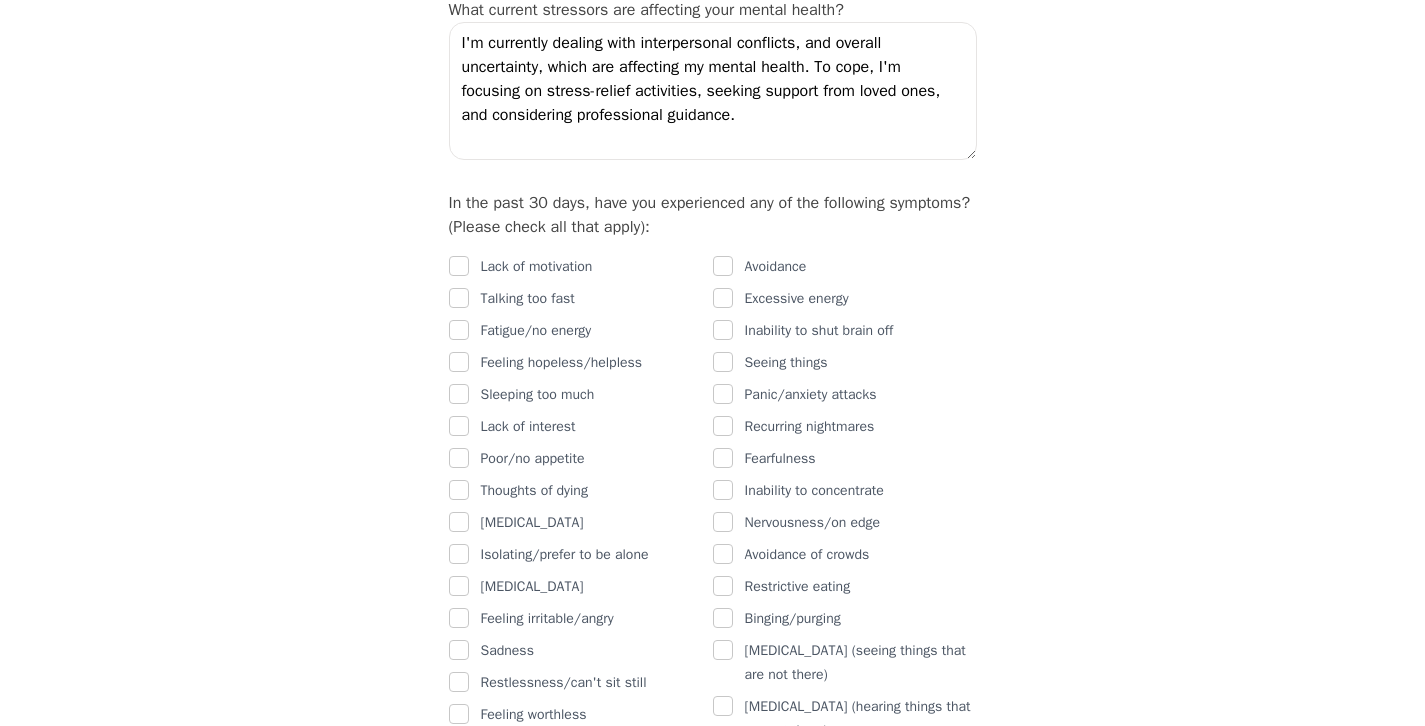 scroll, scrollTop: 1056, scrollLeft: 0, axis: vertical 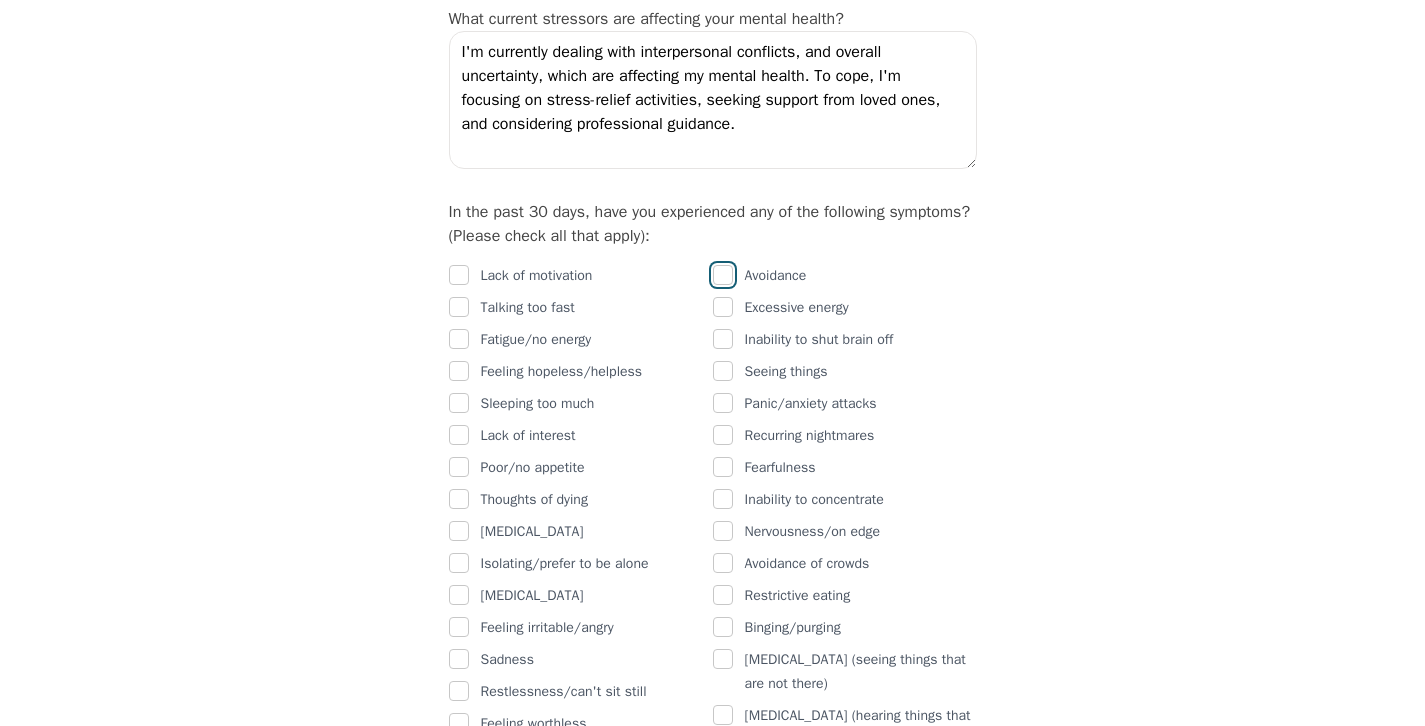 click at bounding box center [723, 275] 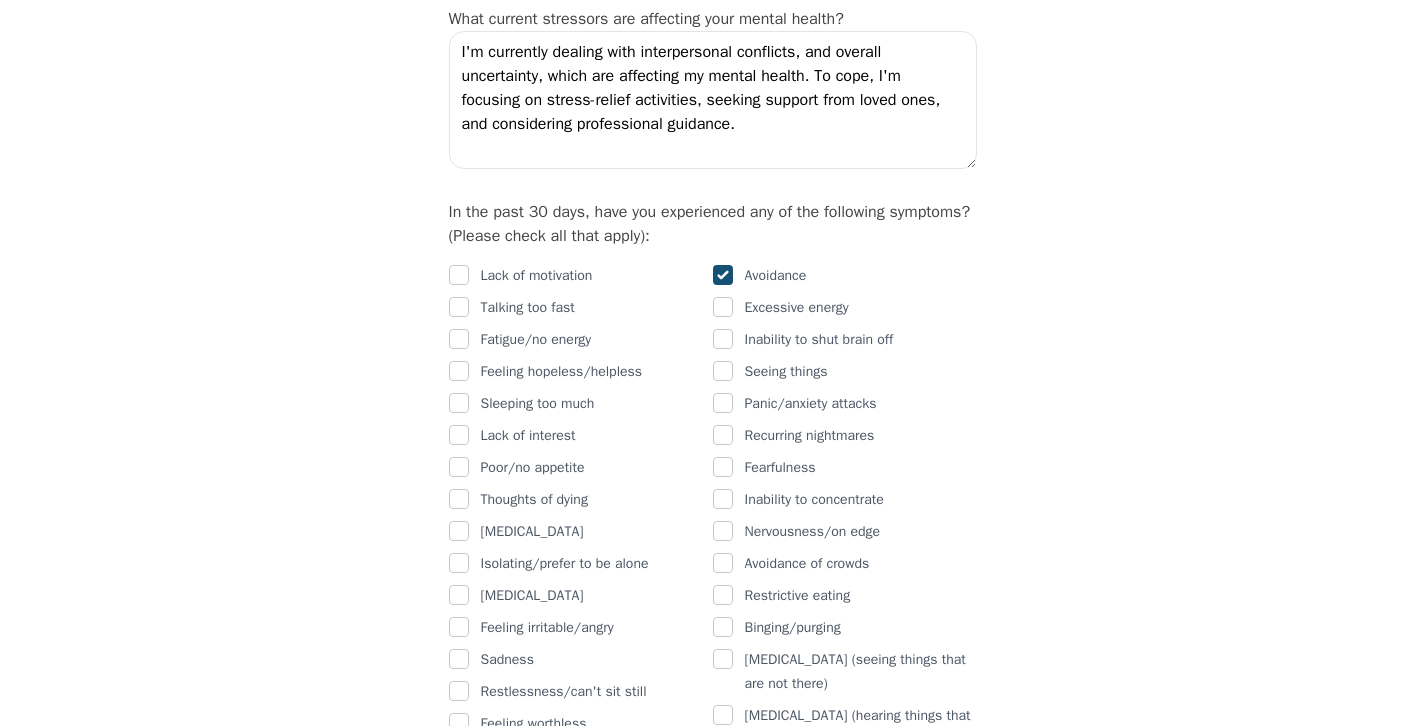 checkbox on "true" 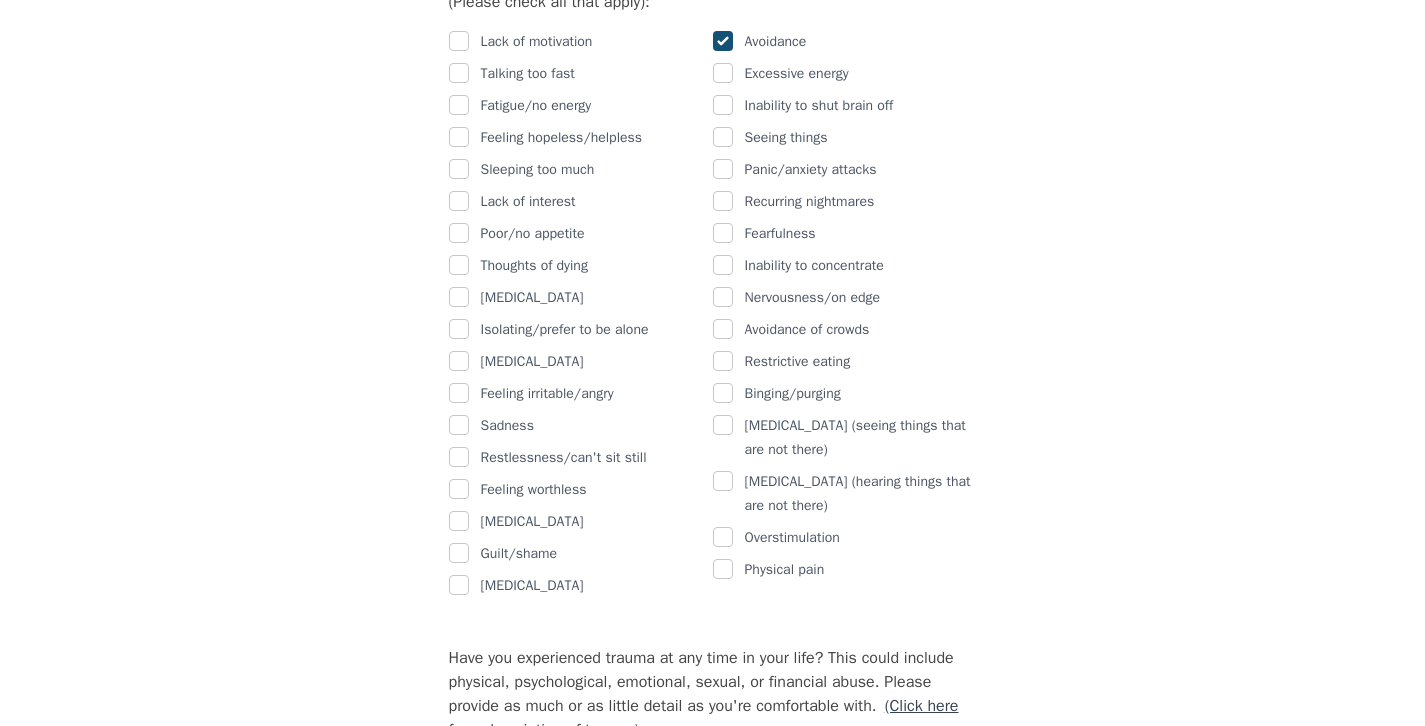 scroll, scrollTop: 1296, scrollLeft: 0, axis: vertical 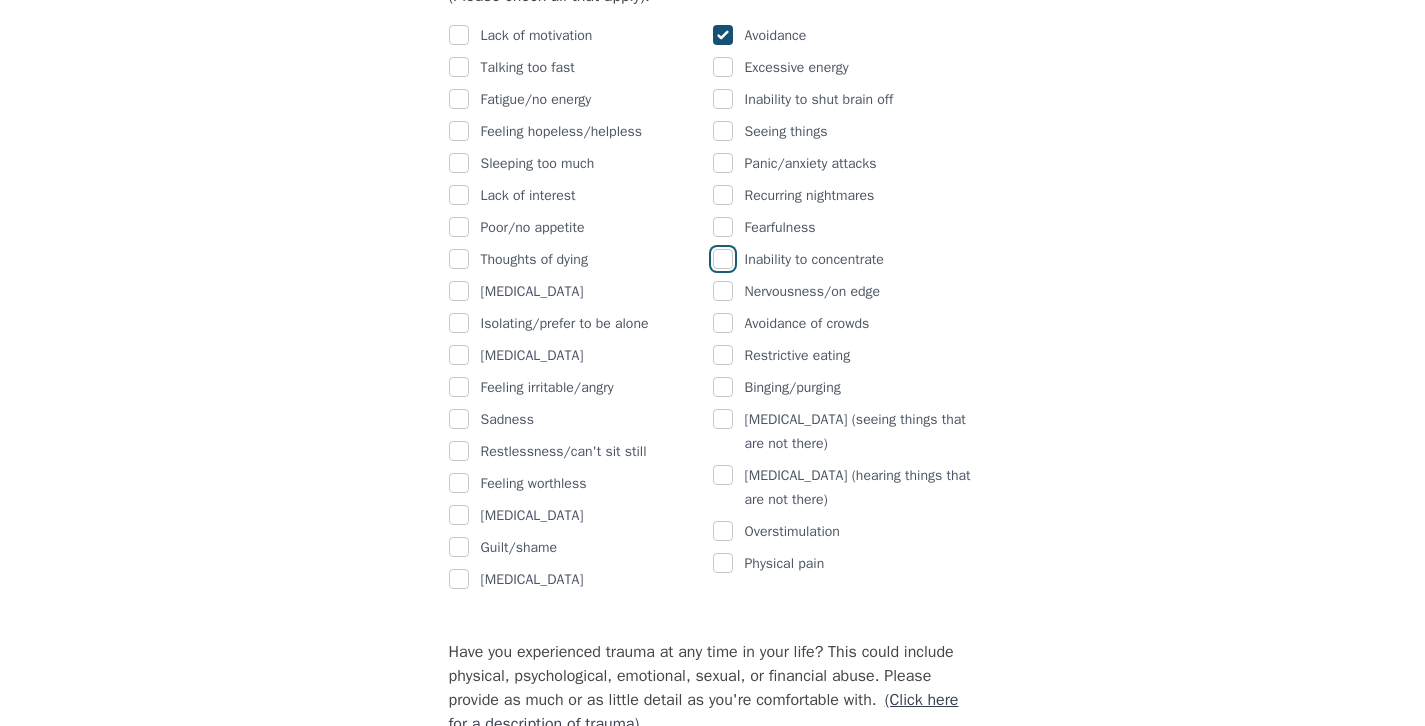 click at bounding box center [723, 259] 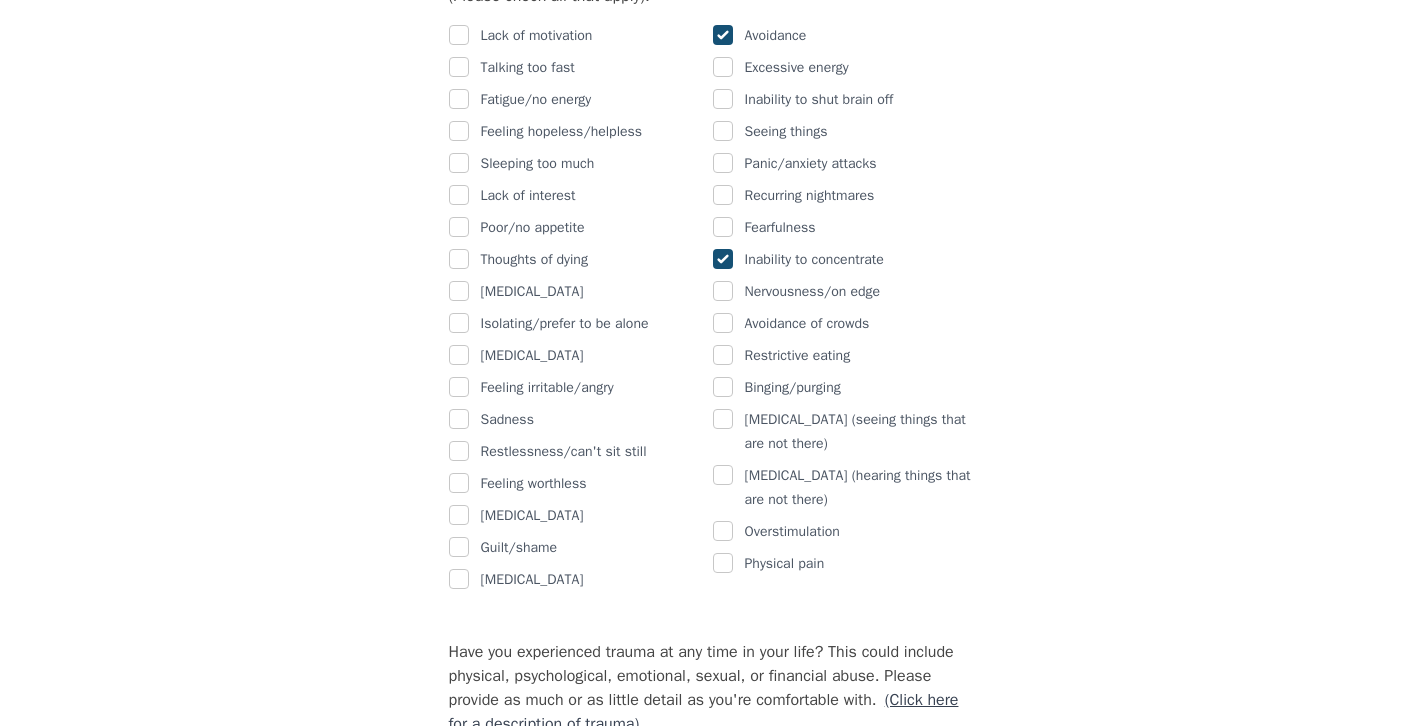 checkbox on "true" 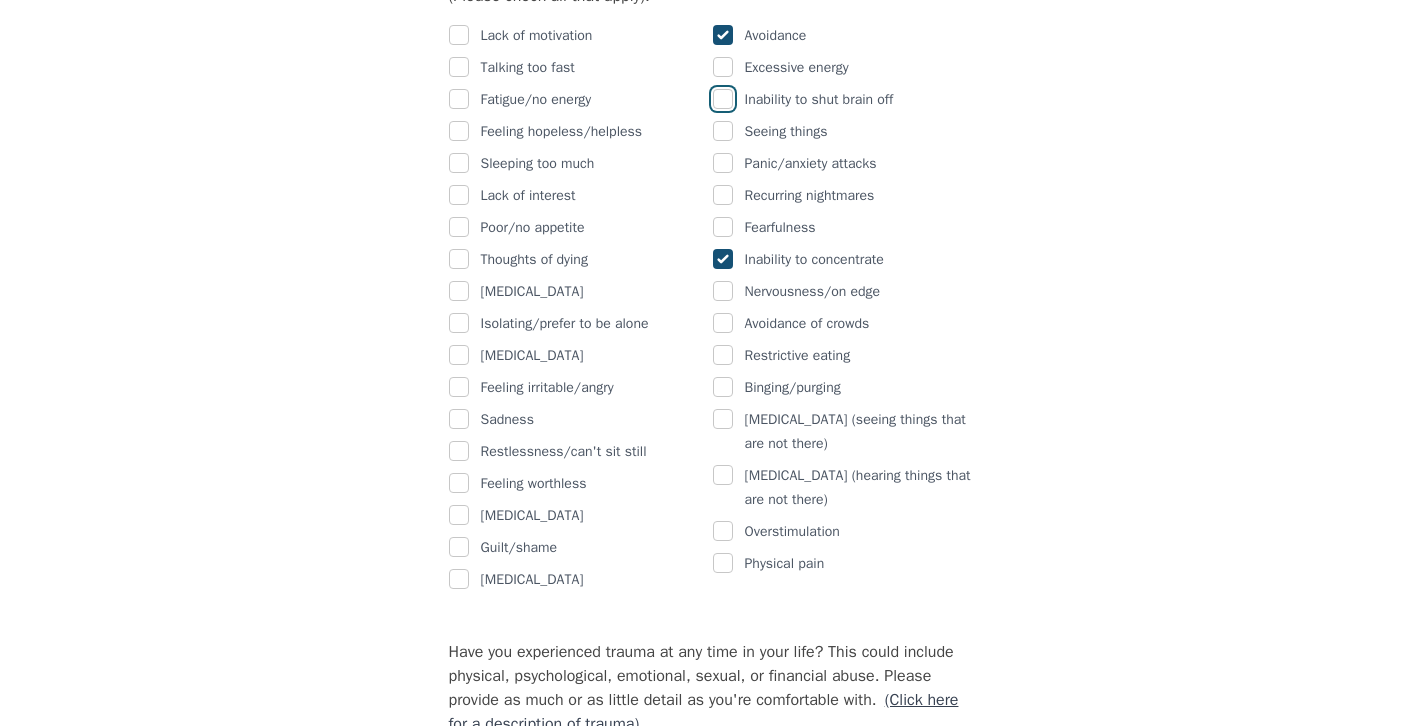 click at bounding box center [723, 99] 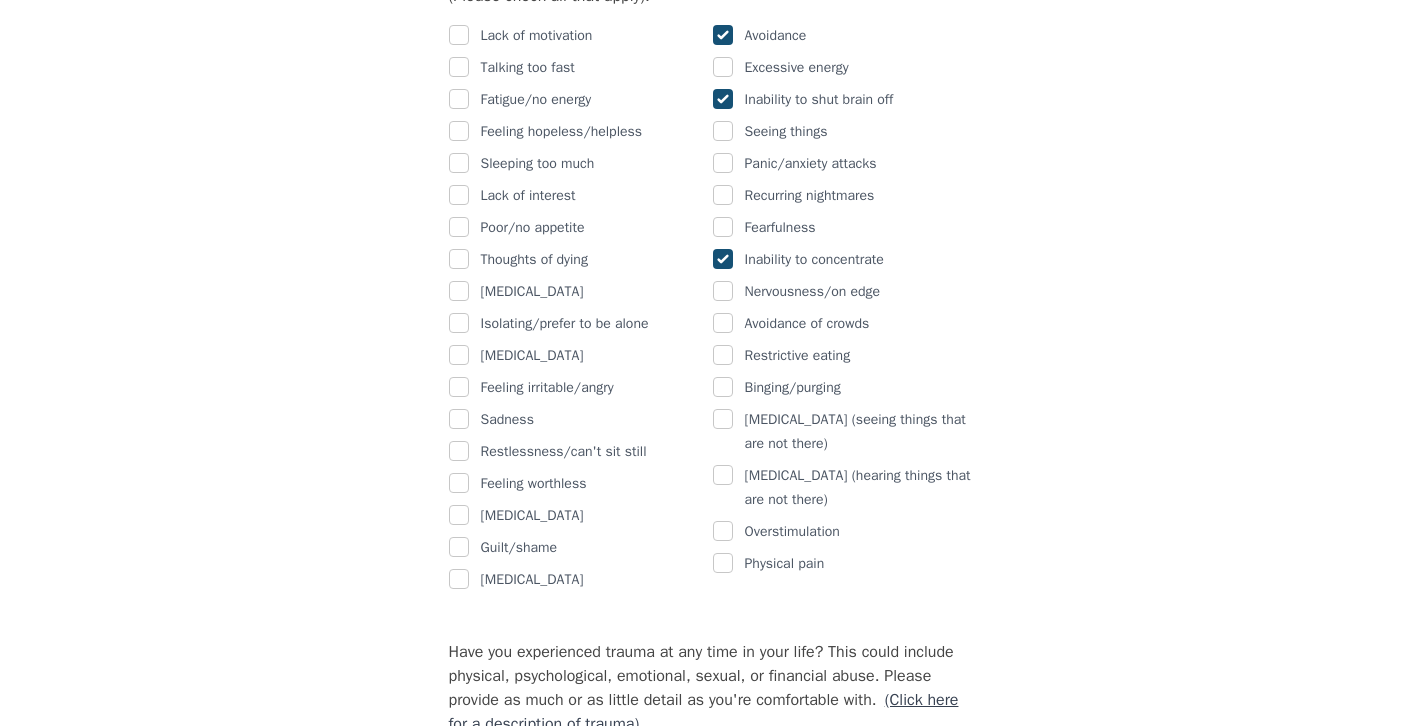 checkbox on "true" 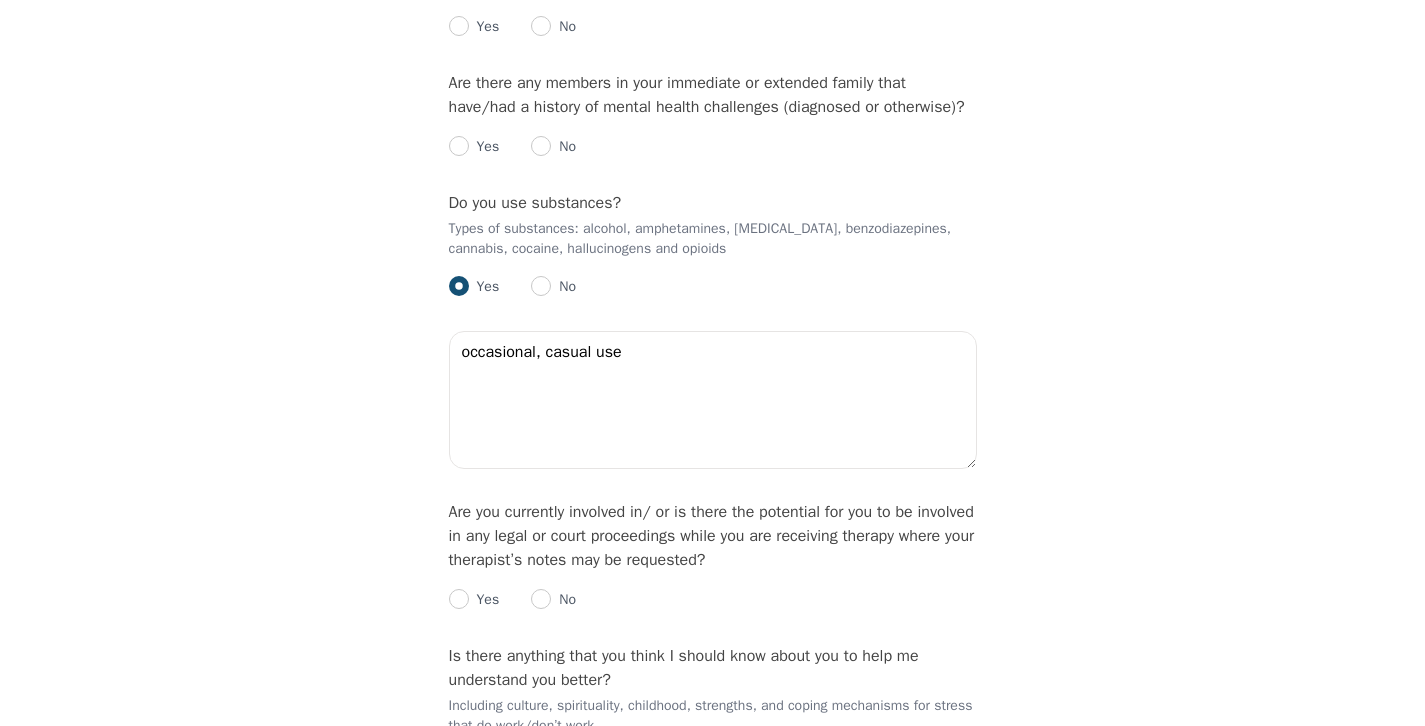scroll, scrollTop: 3287, scrollLeft: 0, axis: vertical 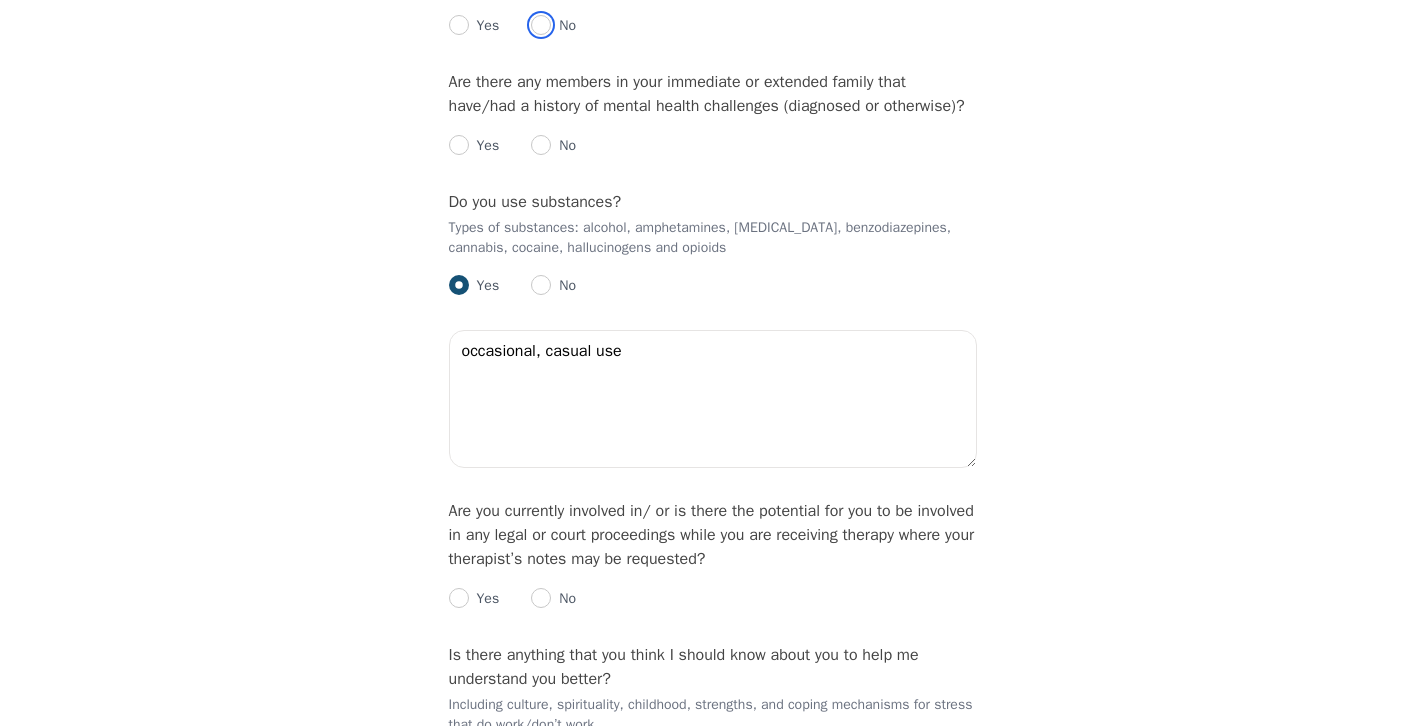 click at bounding box center (541, 25) 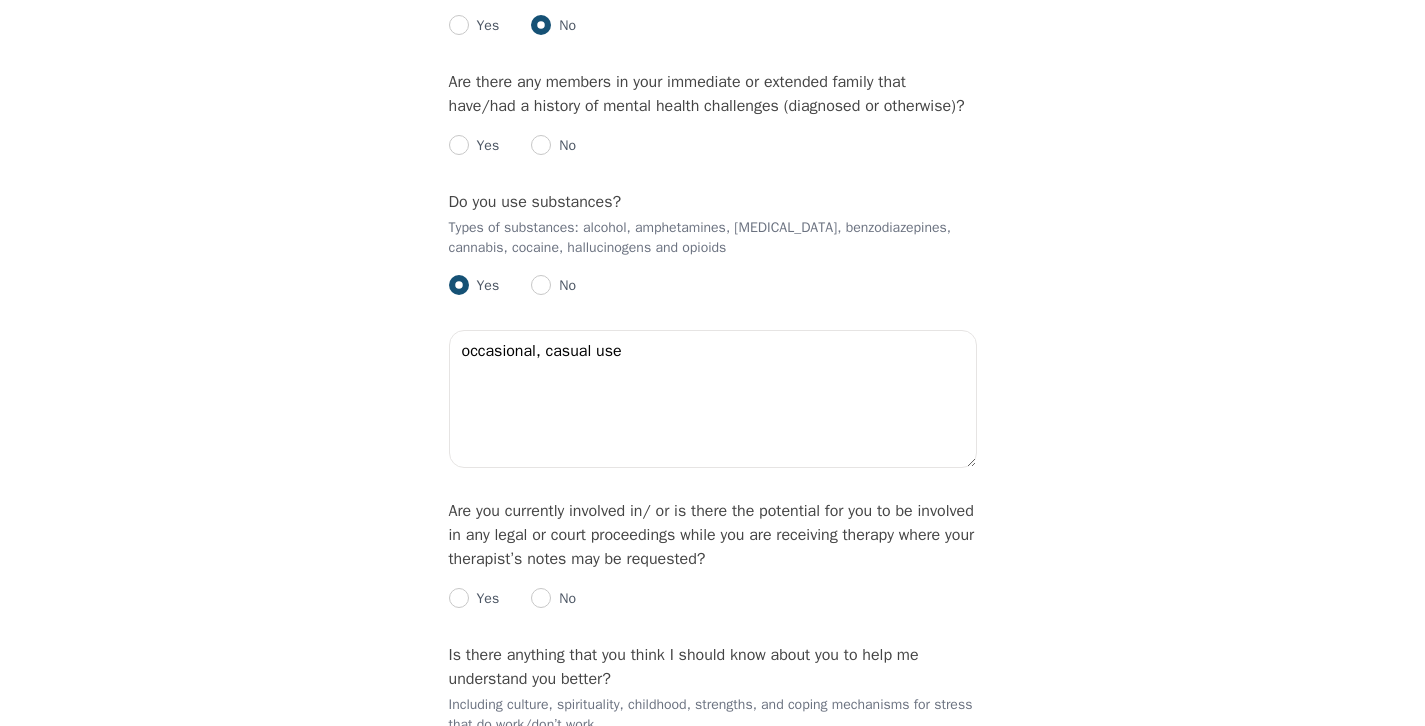 radio on "true" 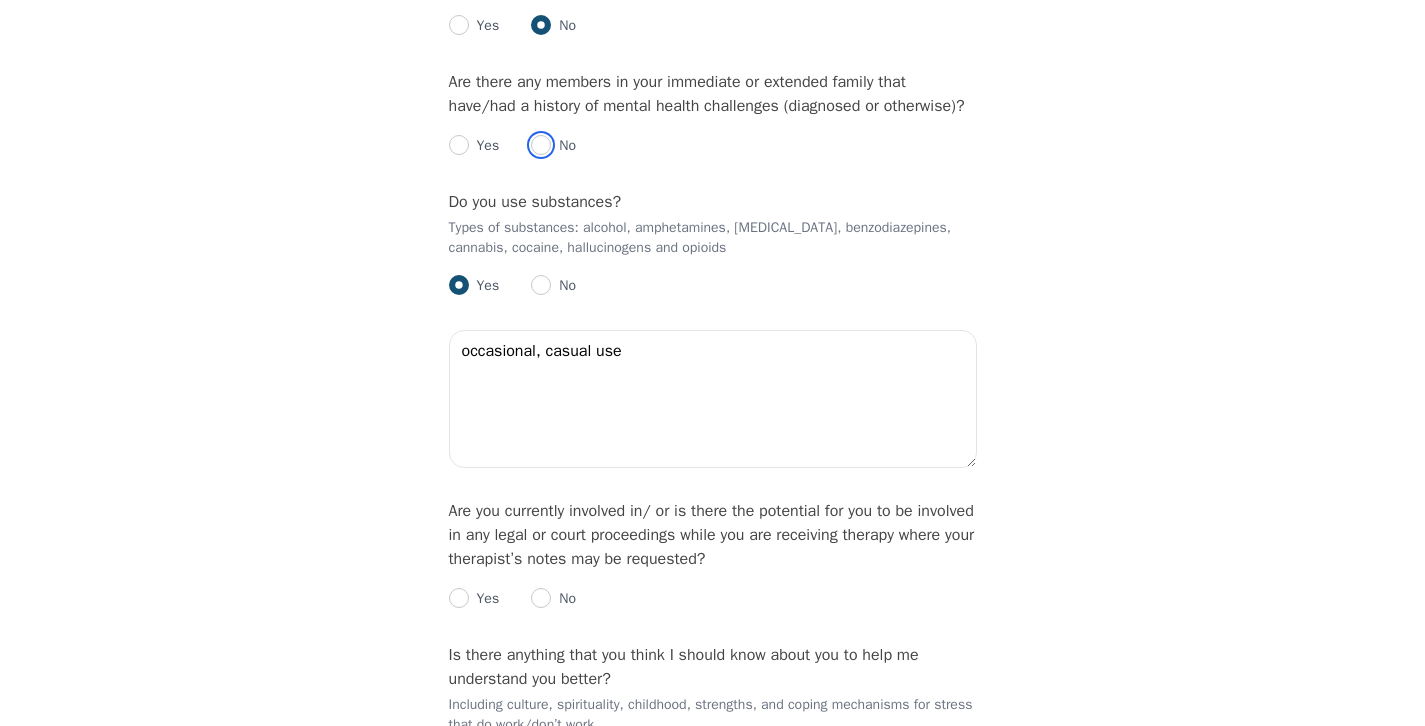 click at bounding box center [541, 145] 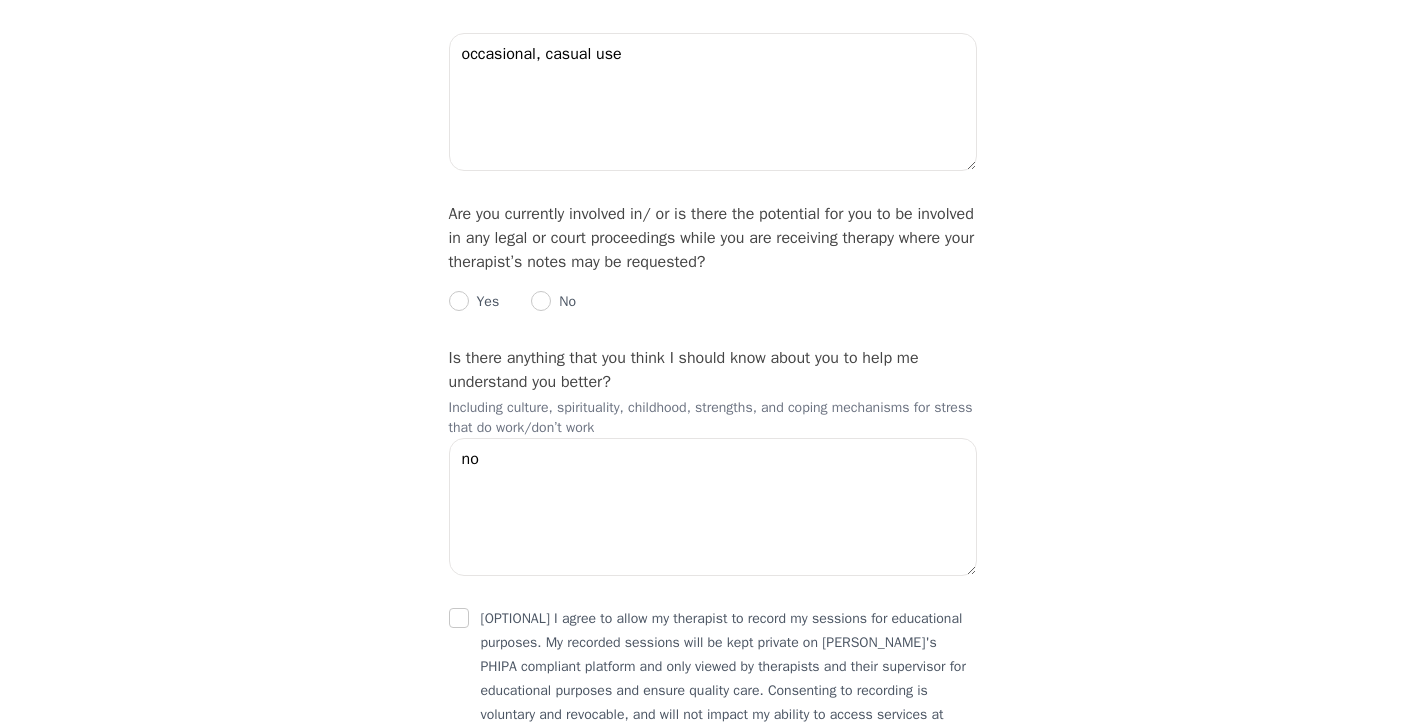 scroll, scrollTop: 3588, scrollLeft: 0, axis: vertical 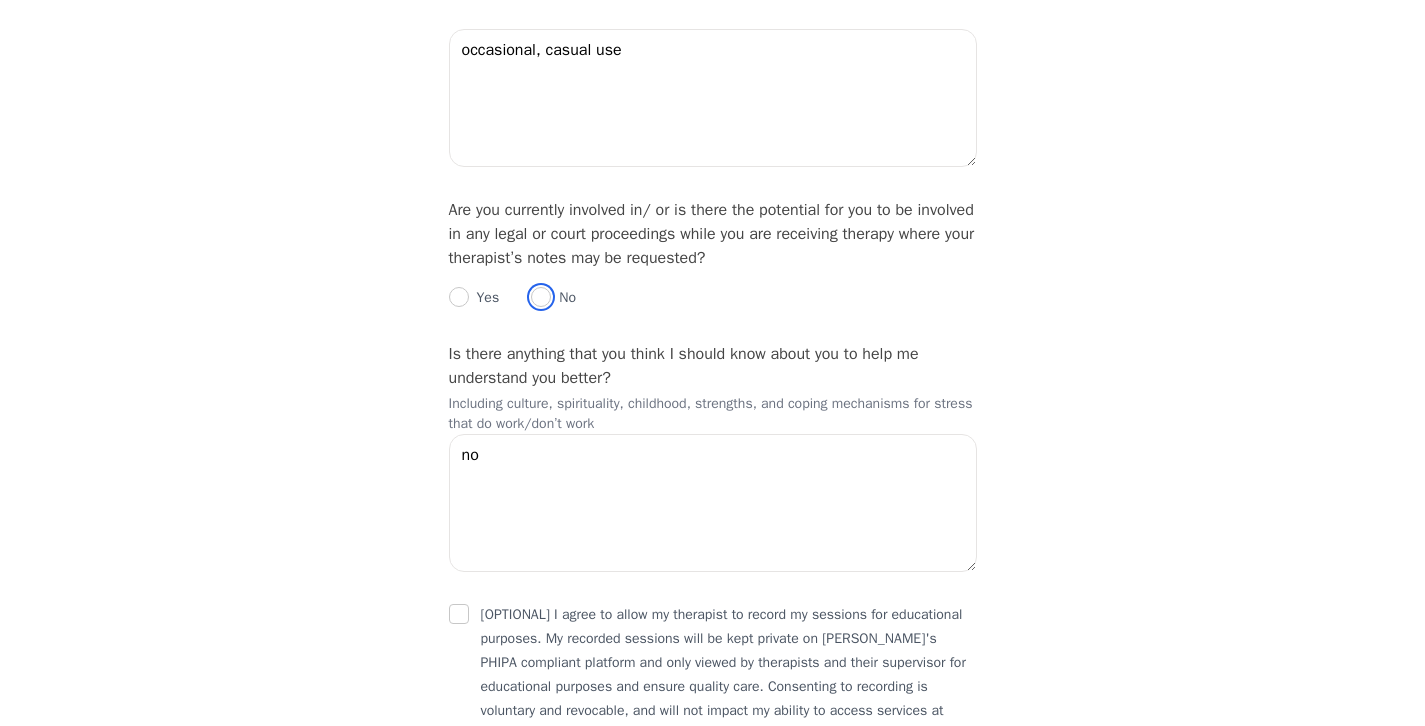 click at bounding box center (541, 297) 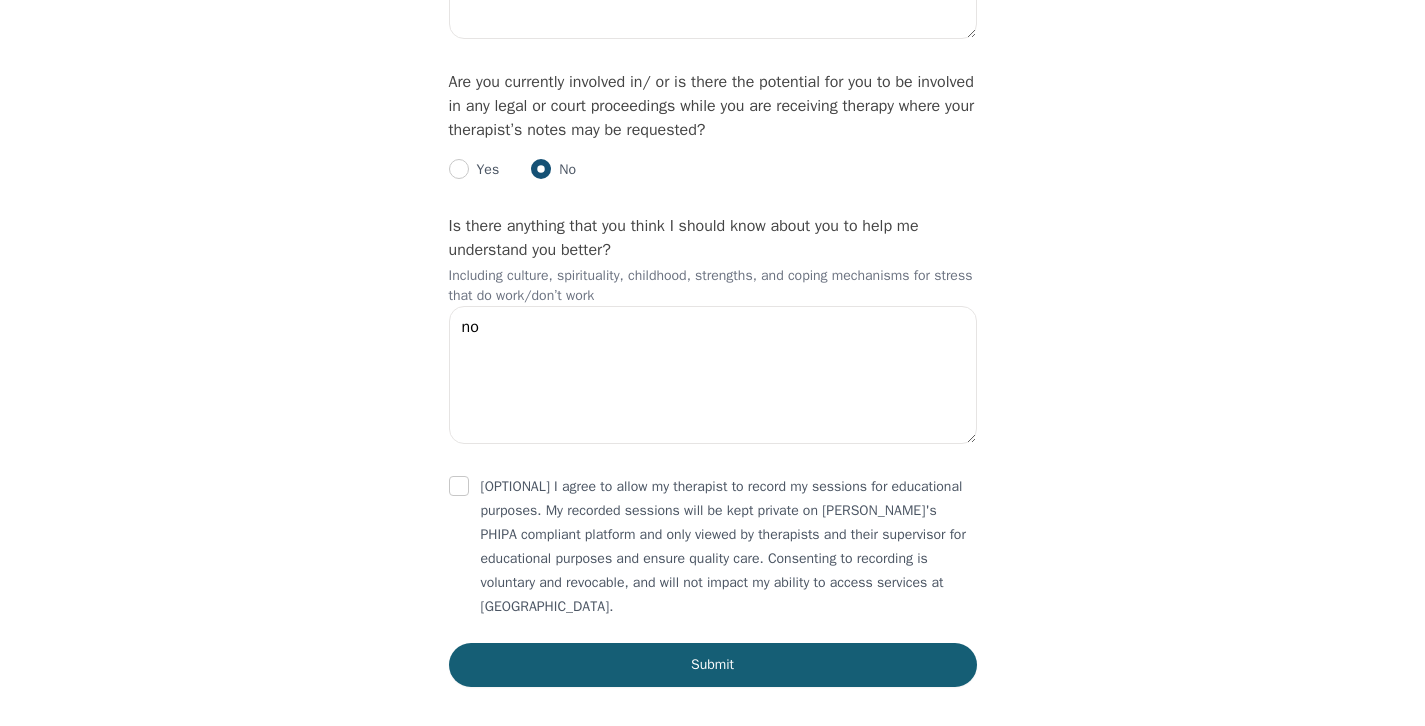 scroll, scrollTop: 3818, scrollLeft: 0, axis: vertical 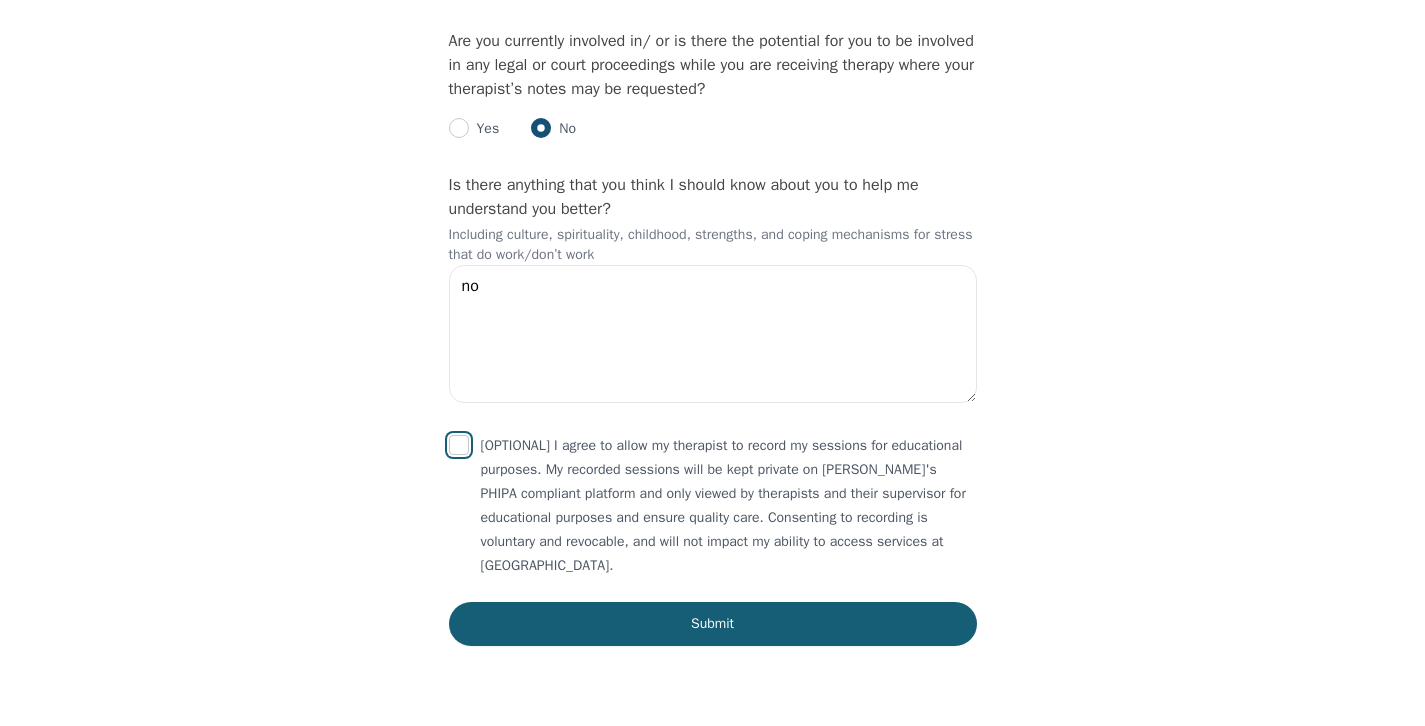 click at bounding box center (459, 445) 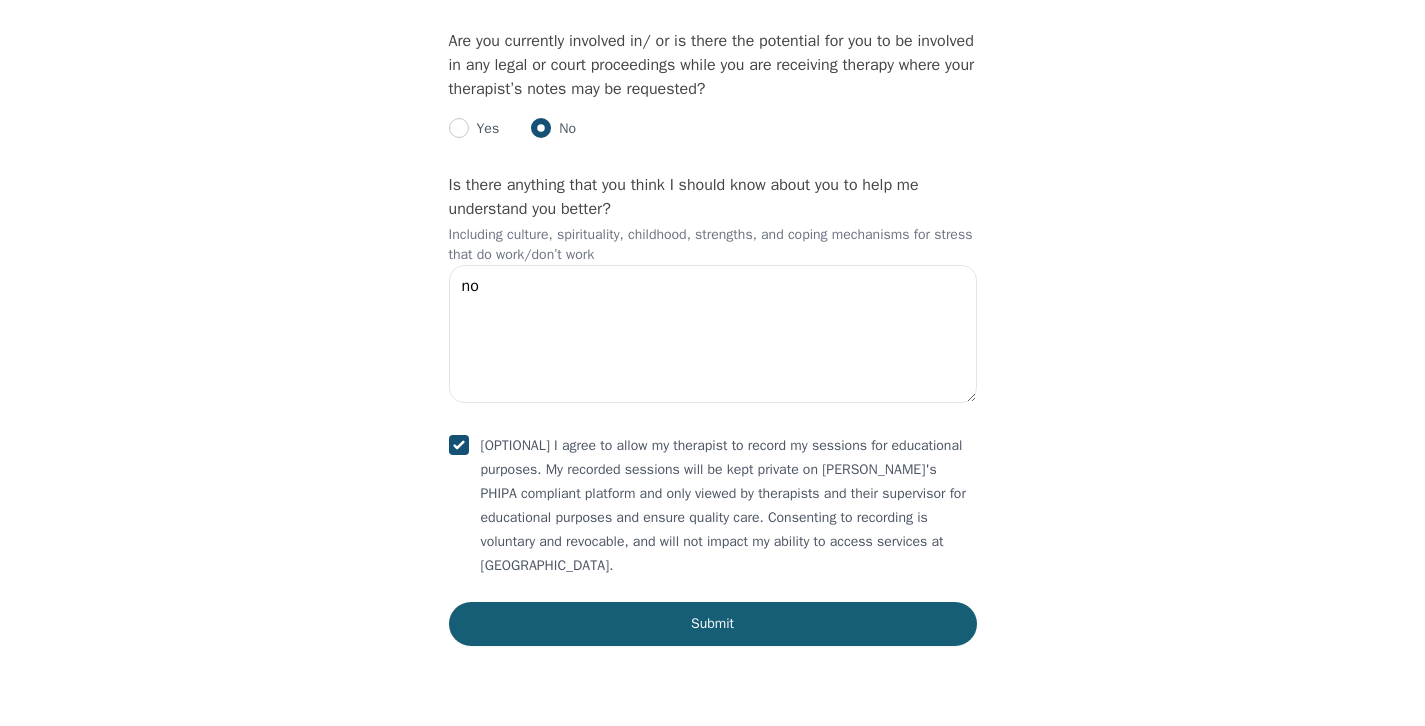 checkbox on "true" 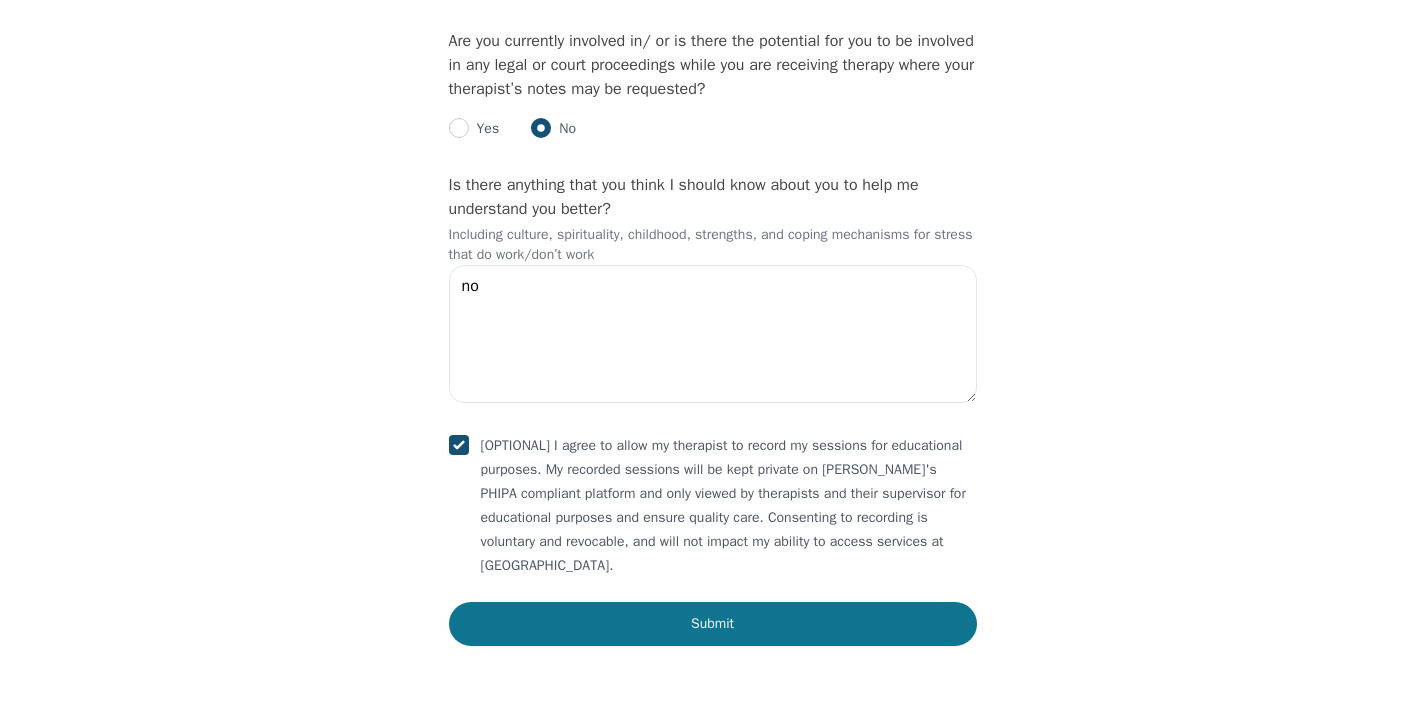click on "Submit" at bounding box center [713, 624] 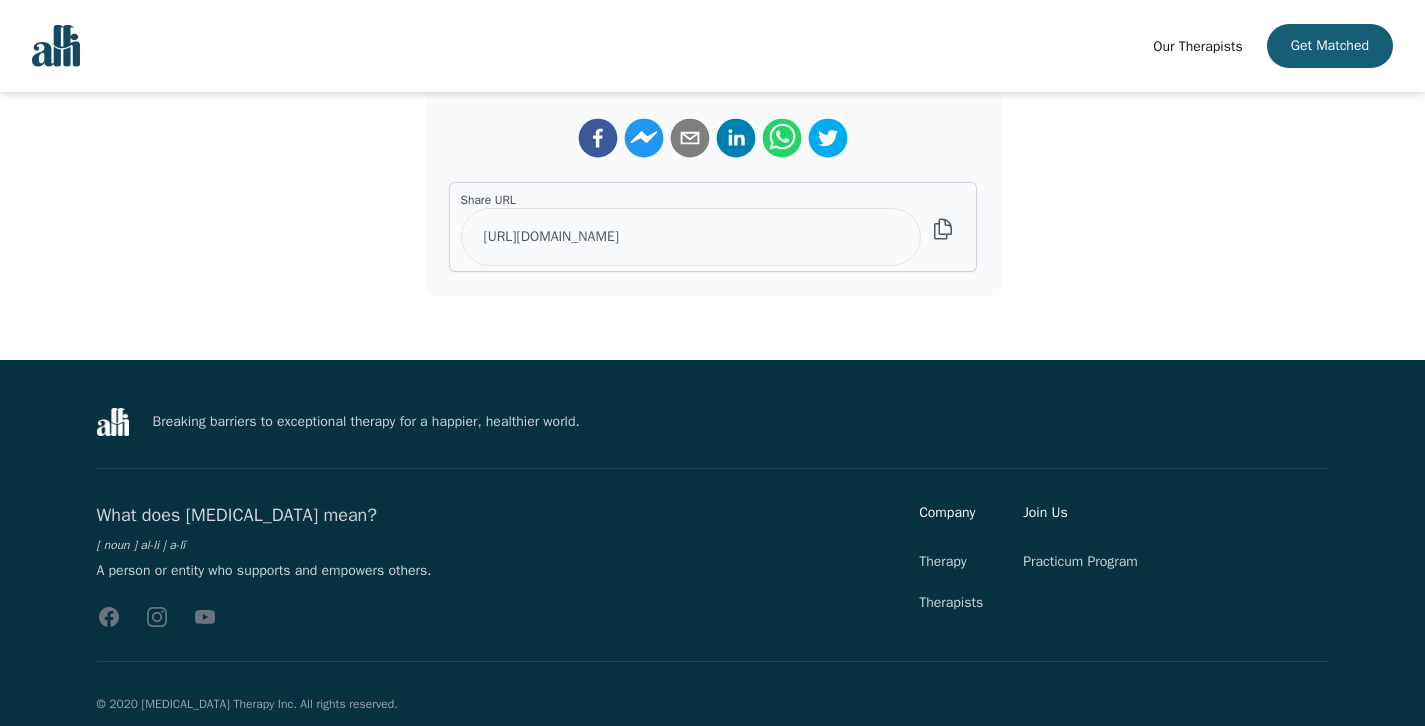 scroll, scrollTop: 0, scrollLeft: 0, axis: both 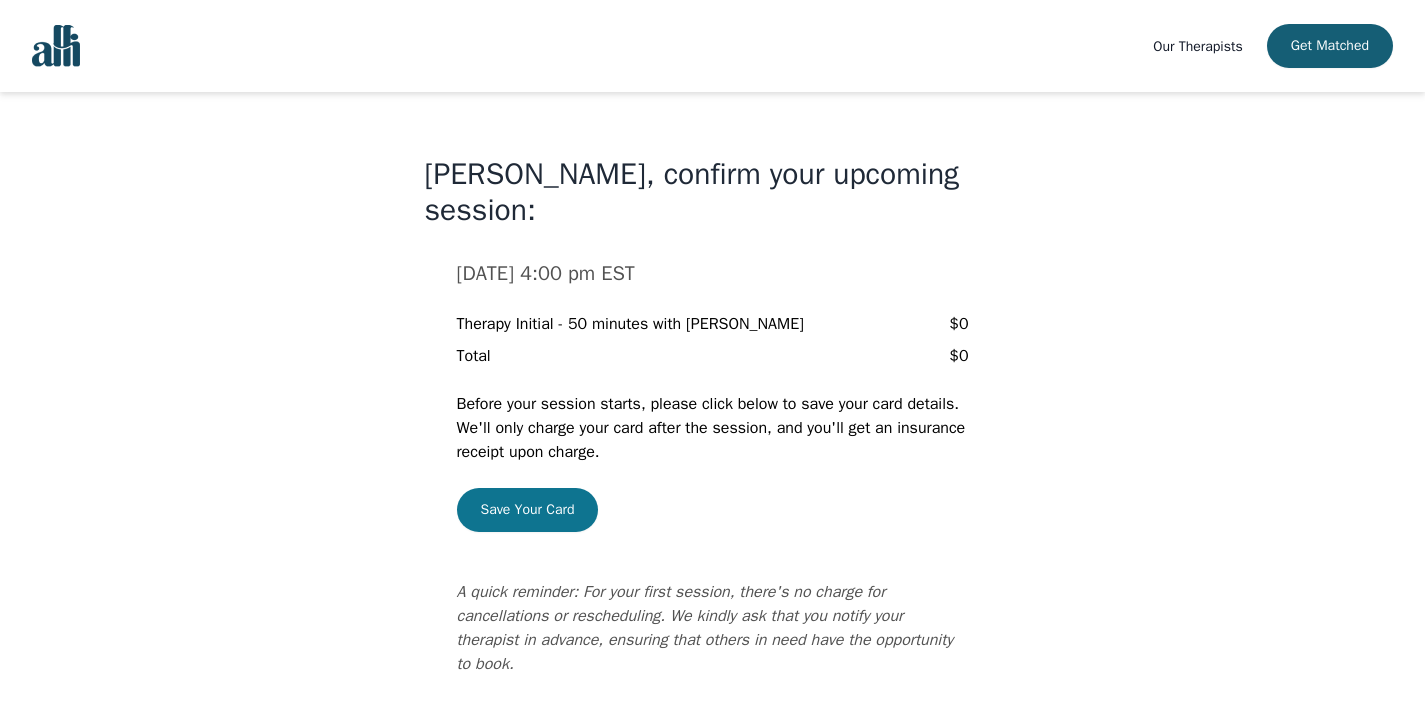 click on "Save Your Card" at bounding box center (528, 510) 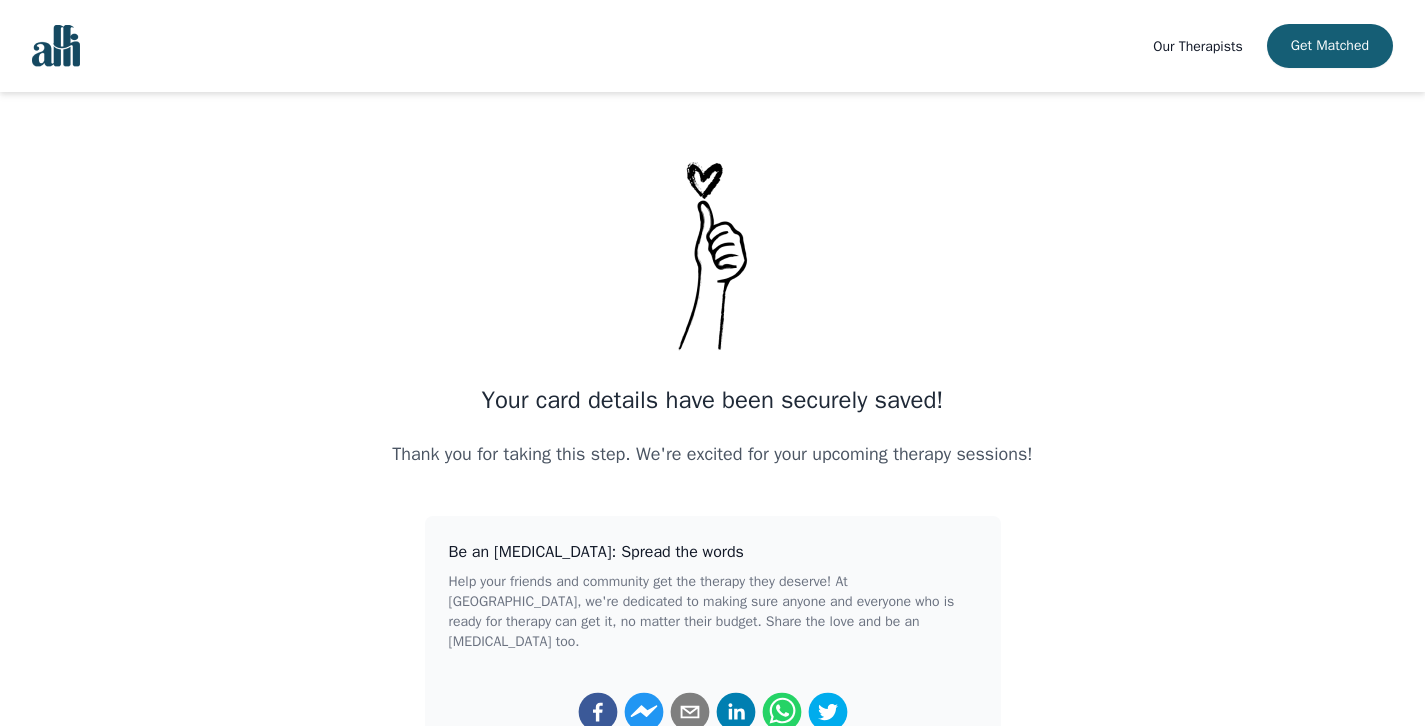 scroll, scrollTop: 0, scrollLeft: 0, axis: both 